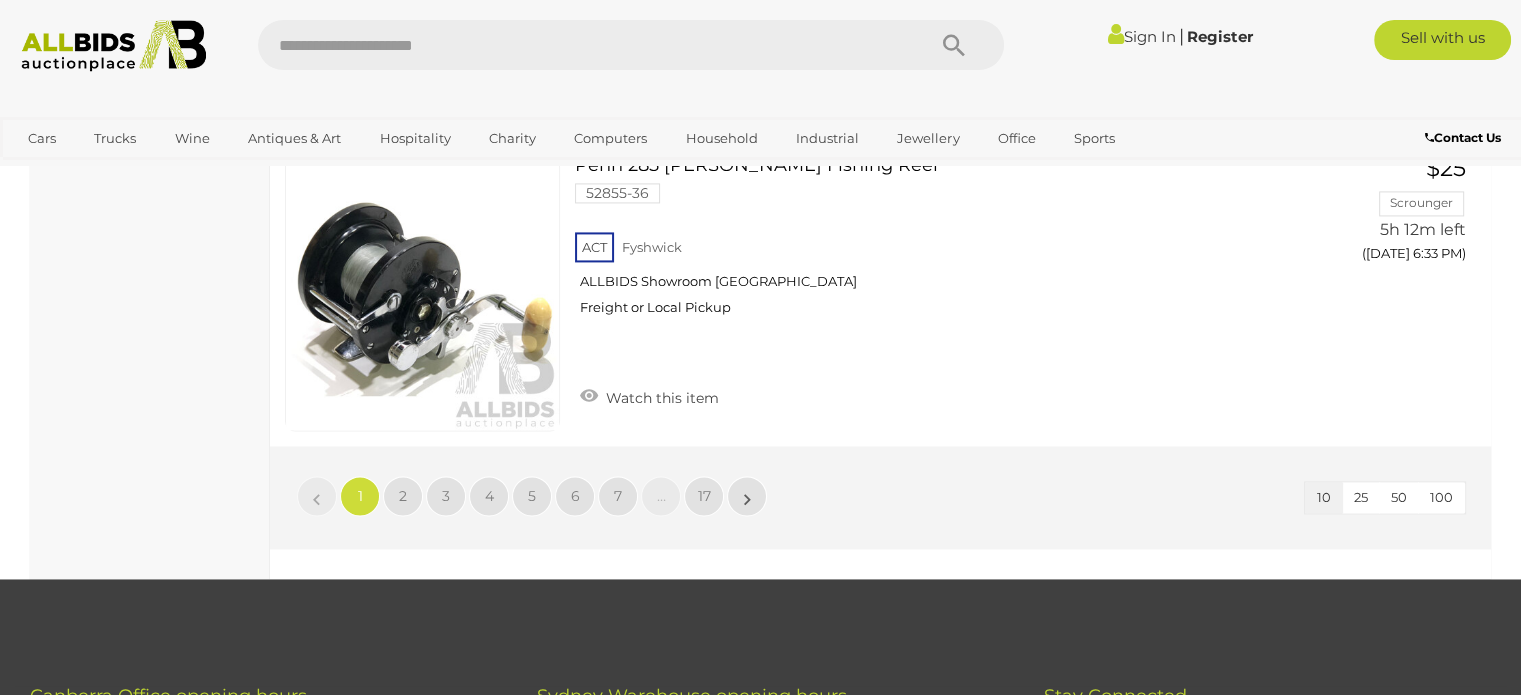scroll, scrollTop: 3000, scrollLeft: 0, axis: vertical 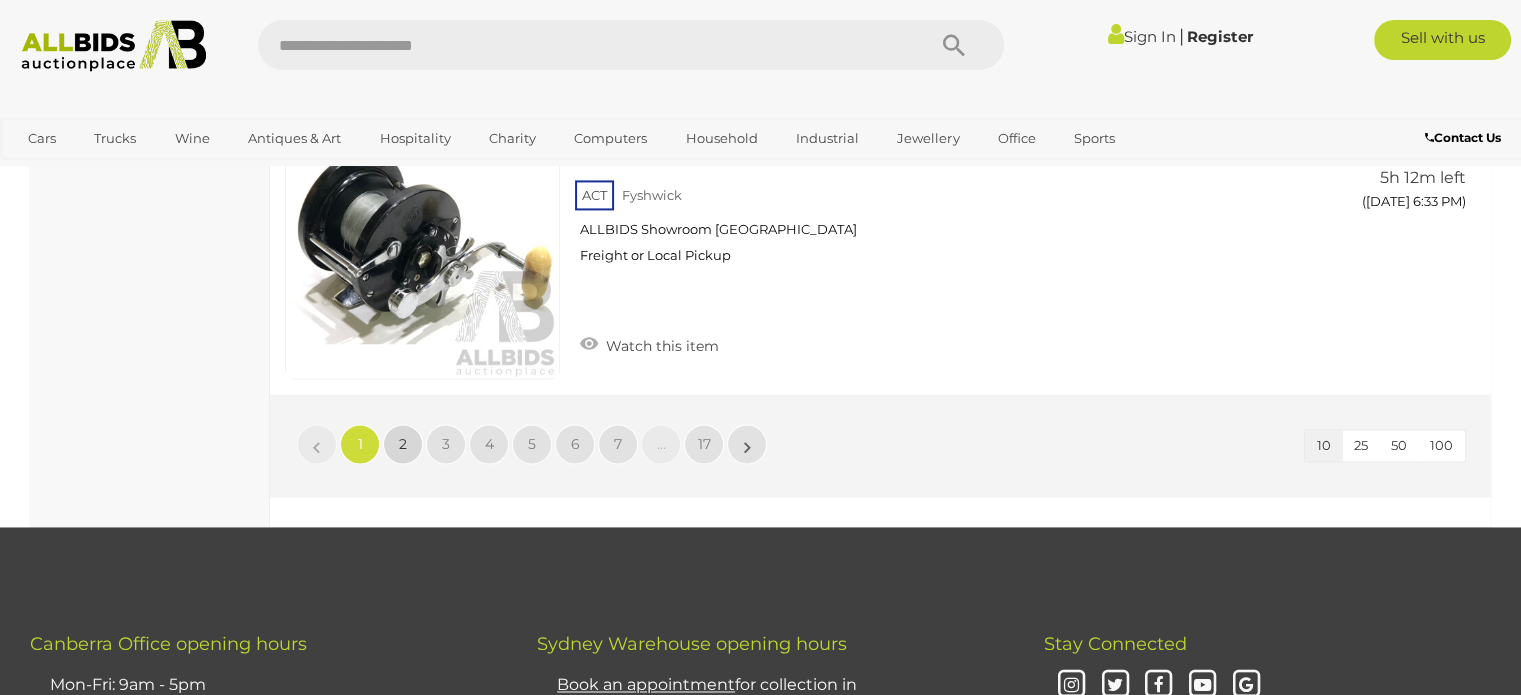 click on "2" at bounding box center [403, 444] 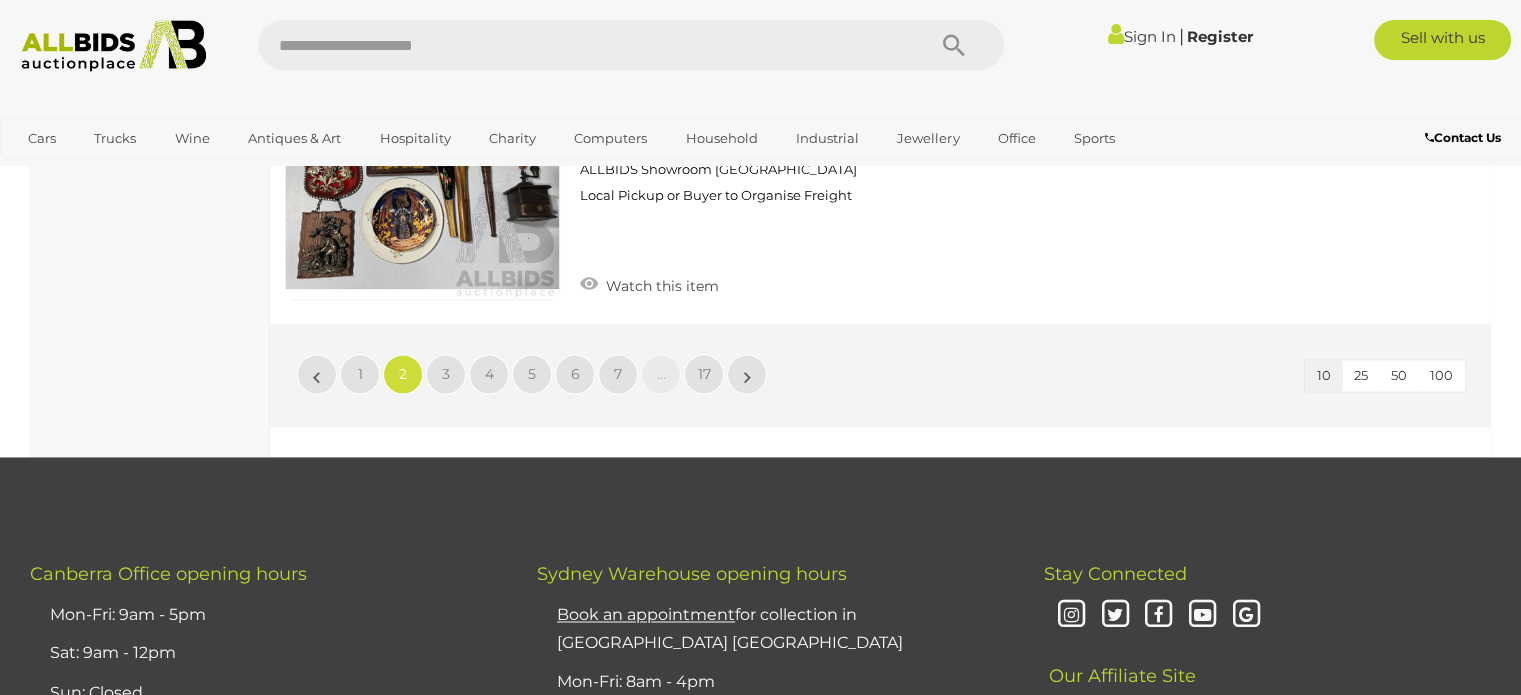 scroll, scrollTop: 3302, scrollLeft: 0, axis: vertical 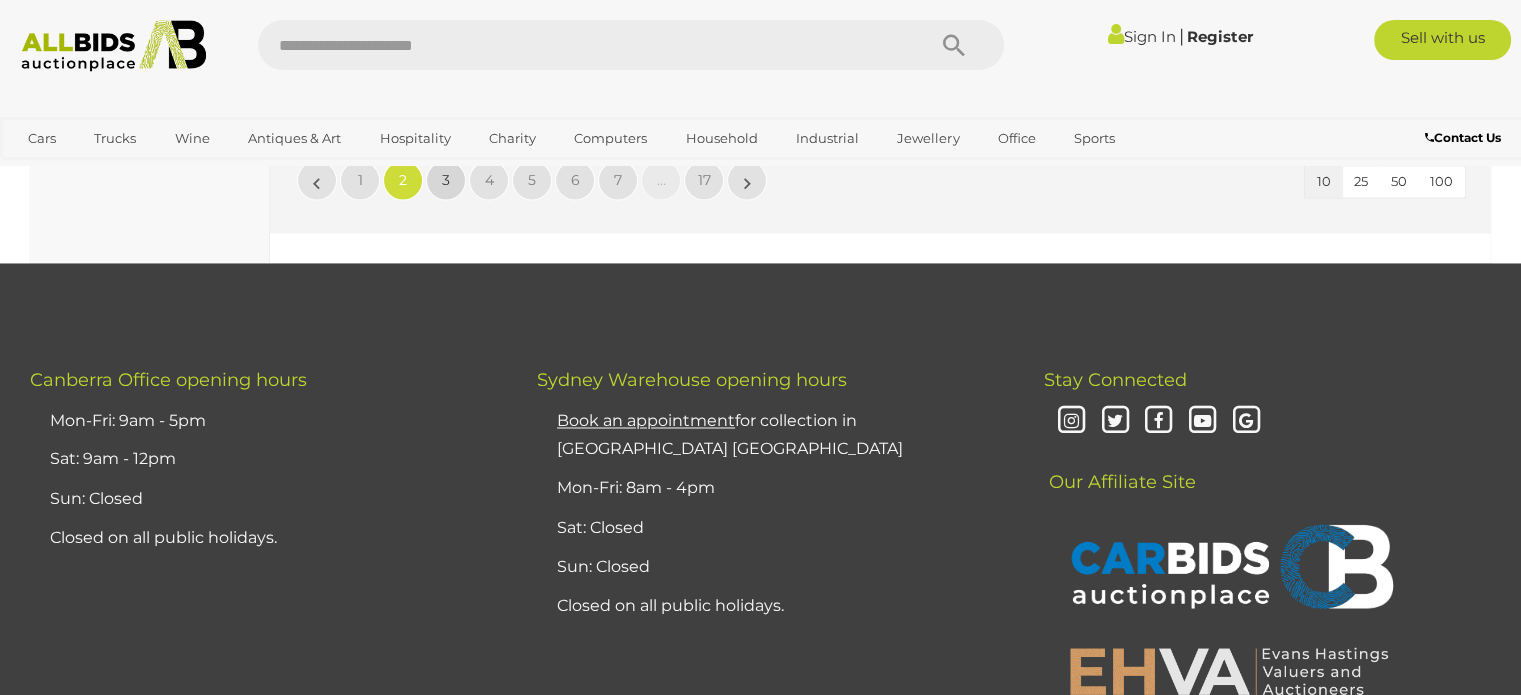 click on "3" at bounding box center [446, 180] 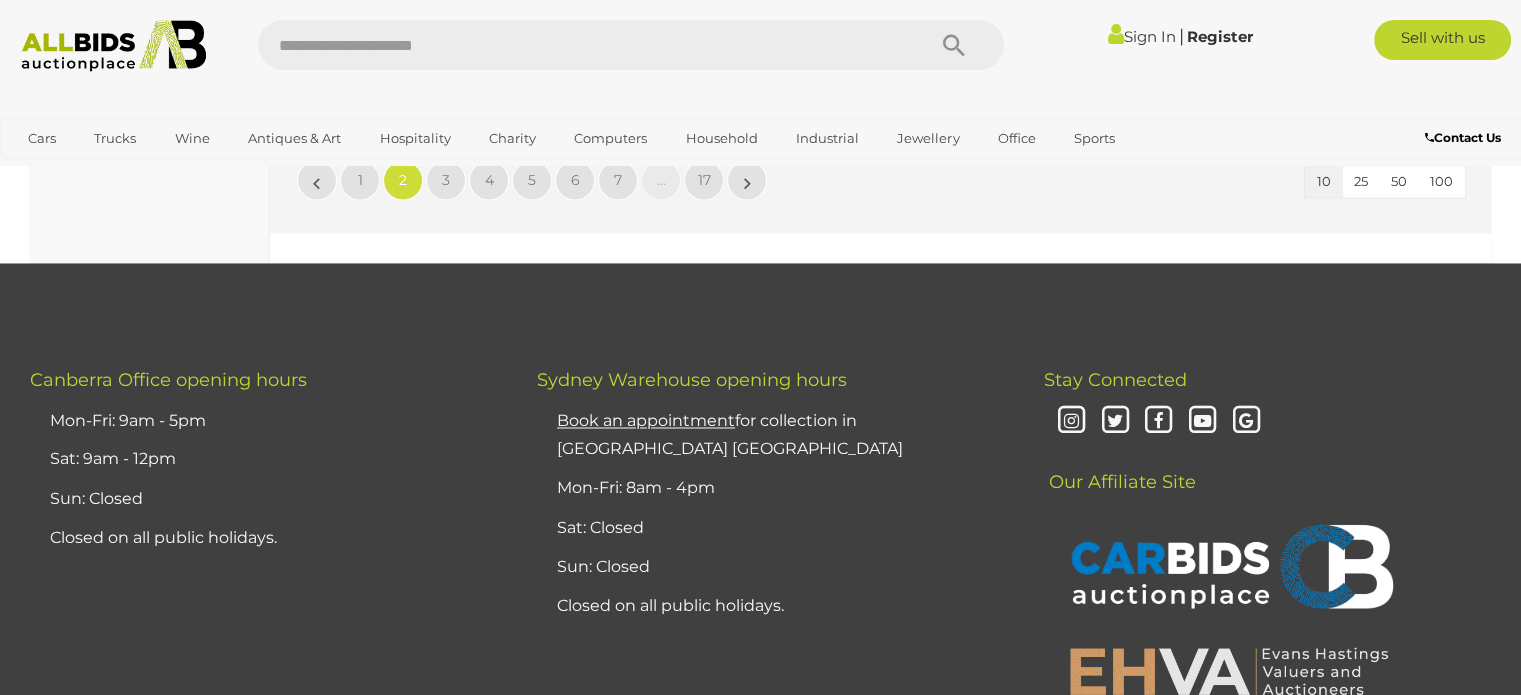 scroll, scrollTop: 102, scrollLeft: 0, axis: vertical 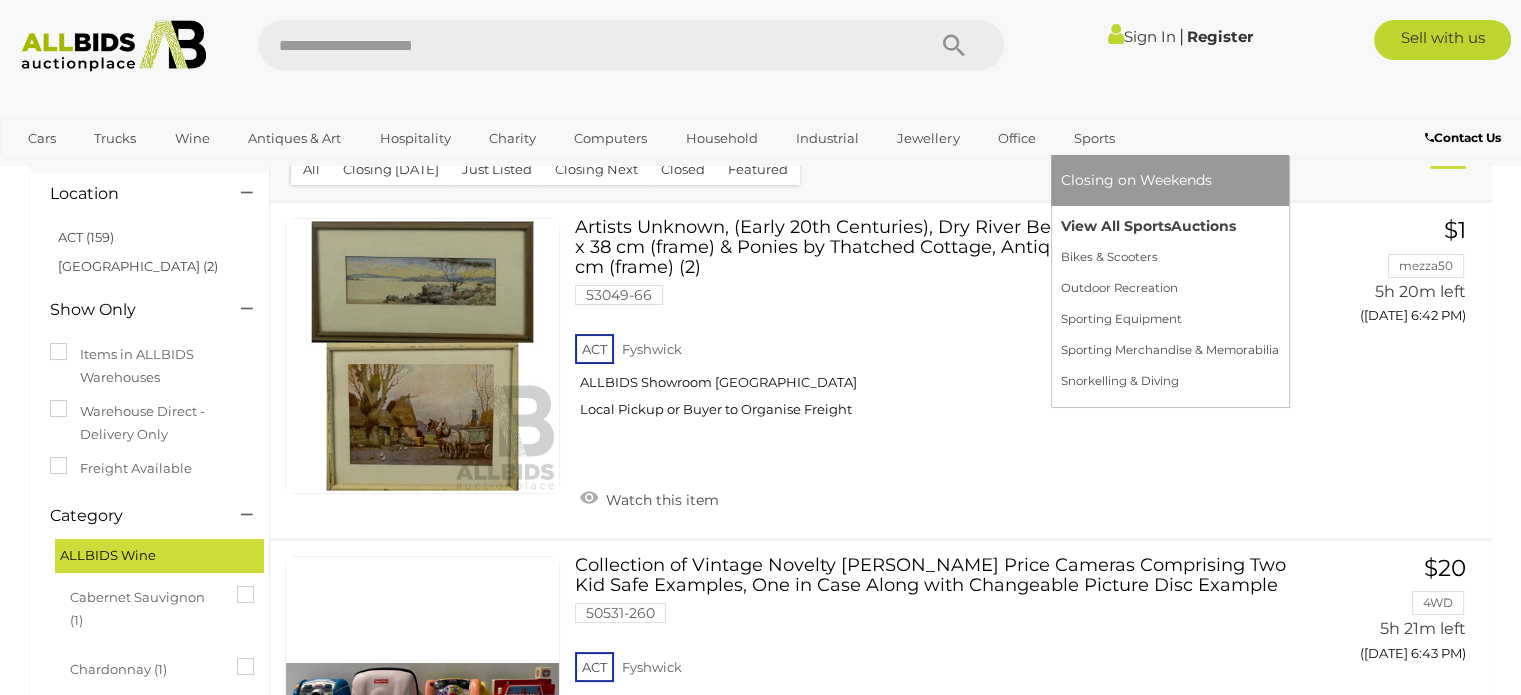 click on "View All Sports  Auctions" at bounding box center (1170, 226) 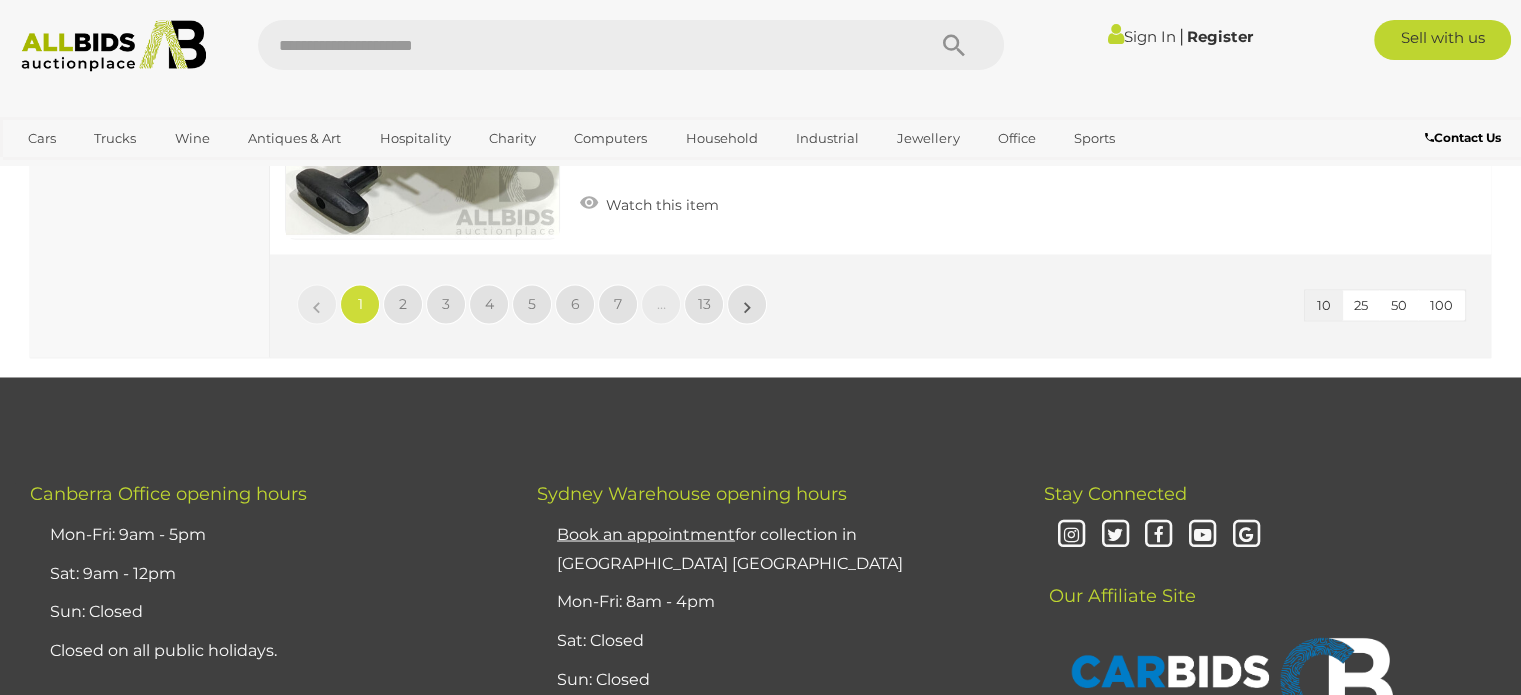 scroll, scrollTop: 3400, scrollLeft: 0, axis: vertical 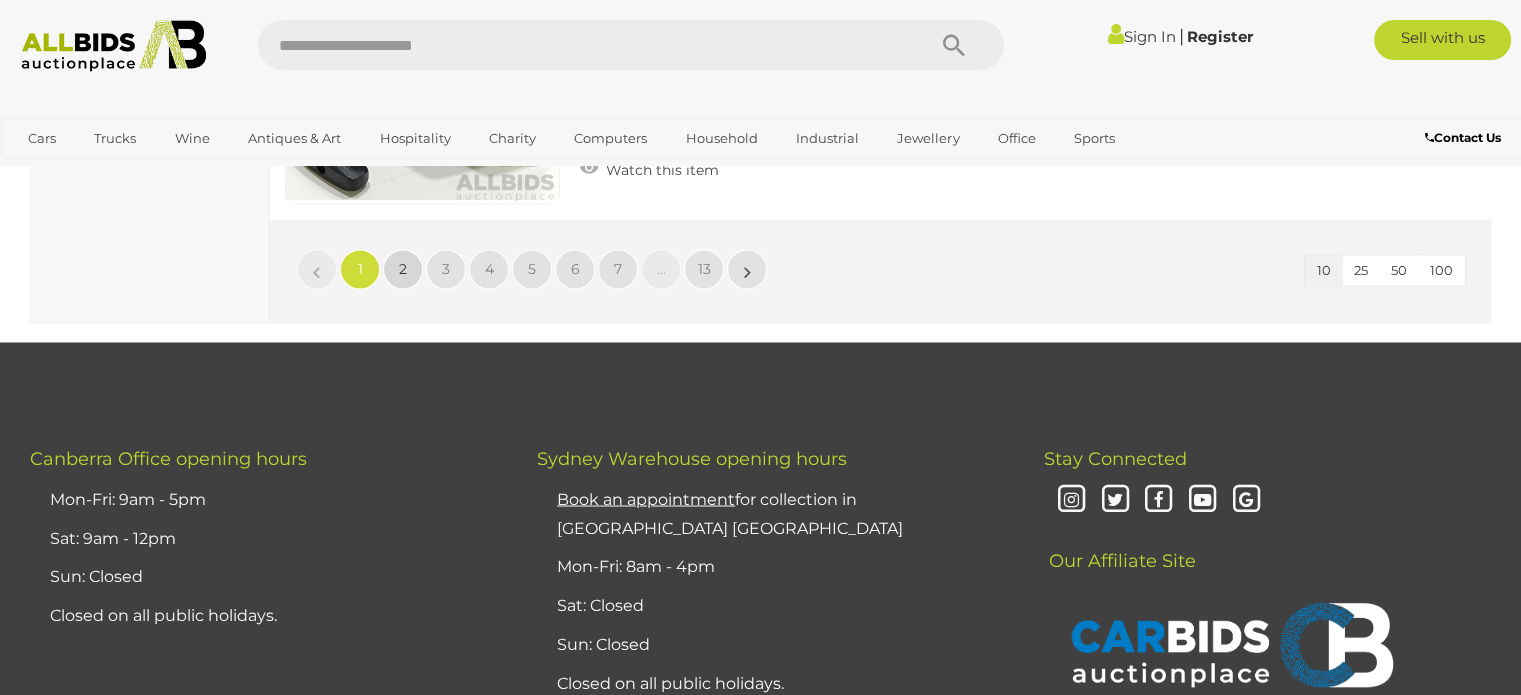 click on "2" at bounding box center (403, 269) 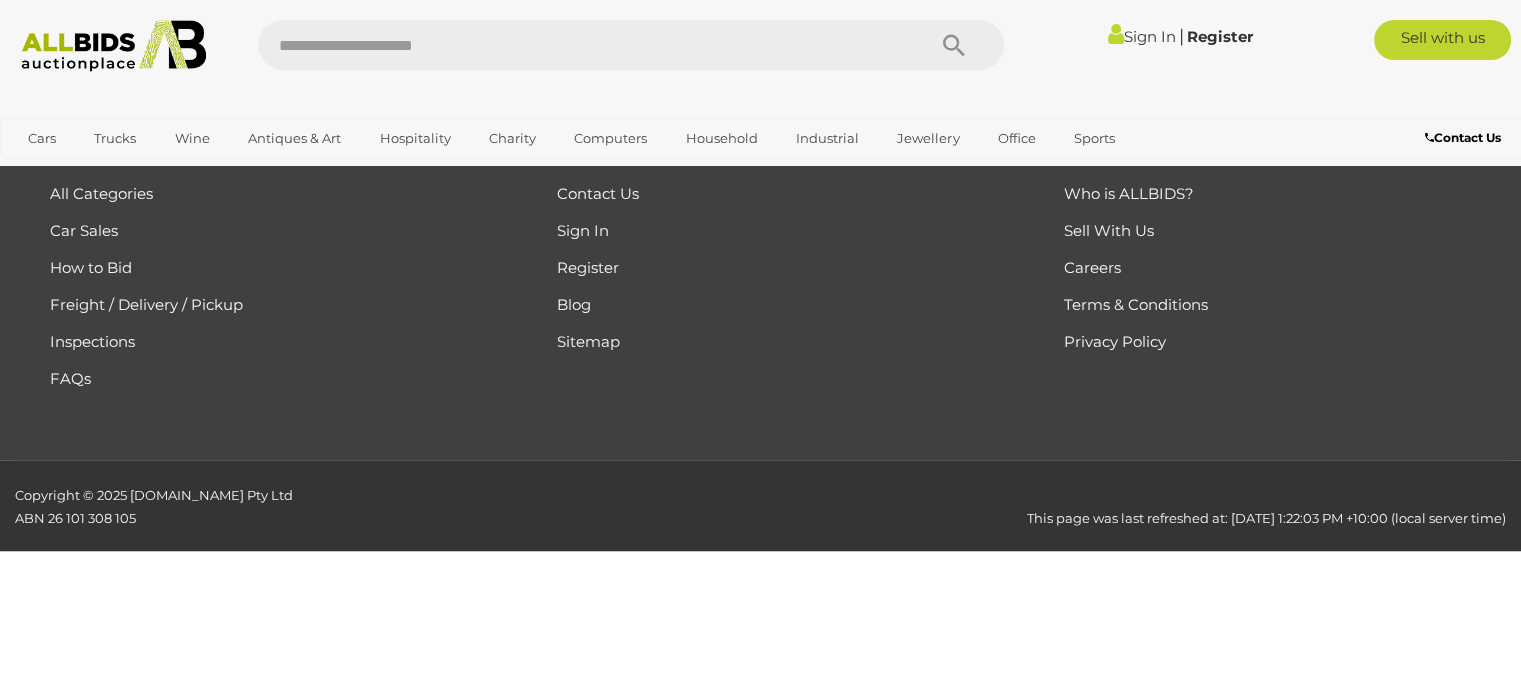 scroll, scrollTop: 336, scrollLeft: 0, axis: vertical 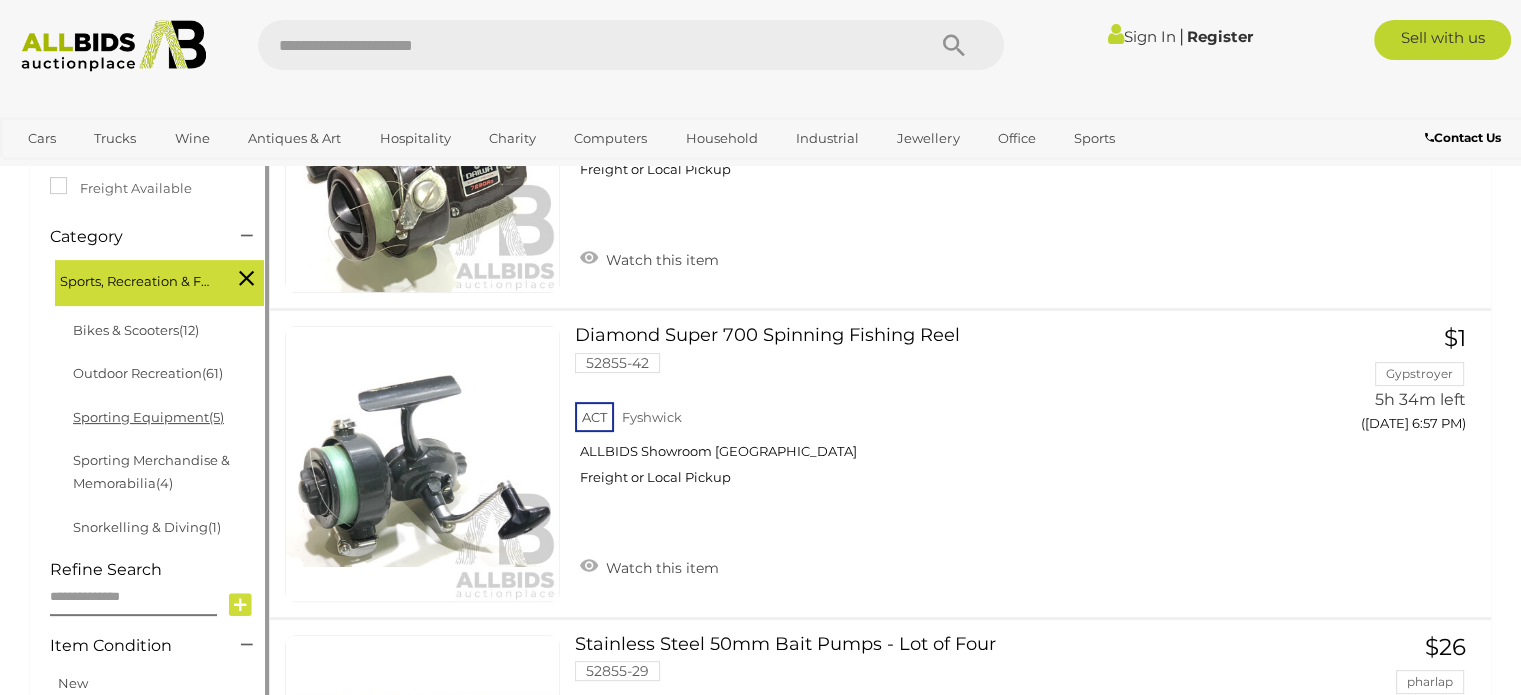 click on "Sporting Equipment
(5)" at bounding box center (148, 417) 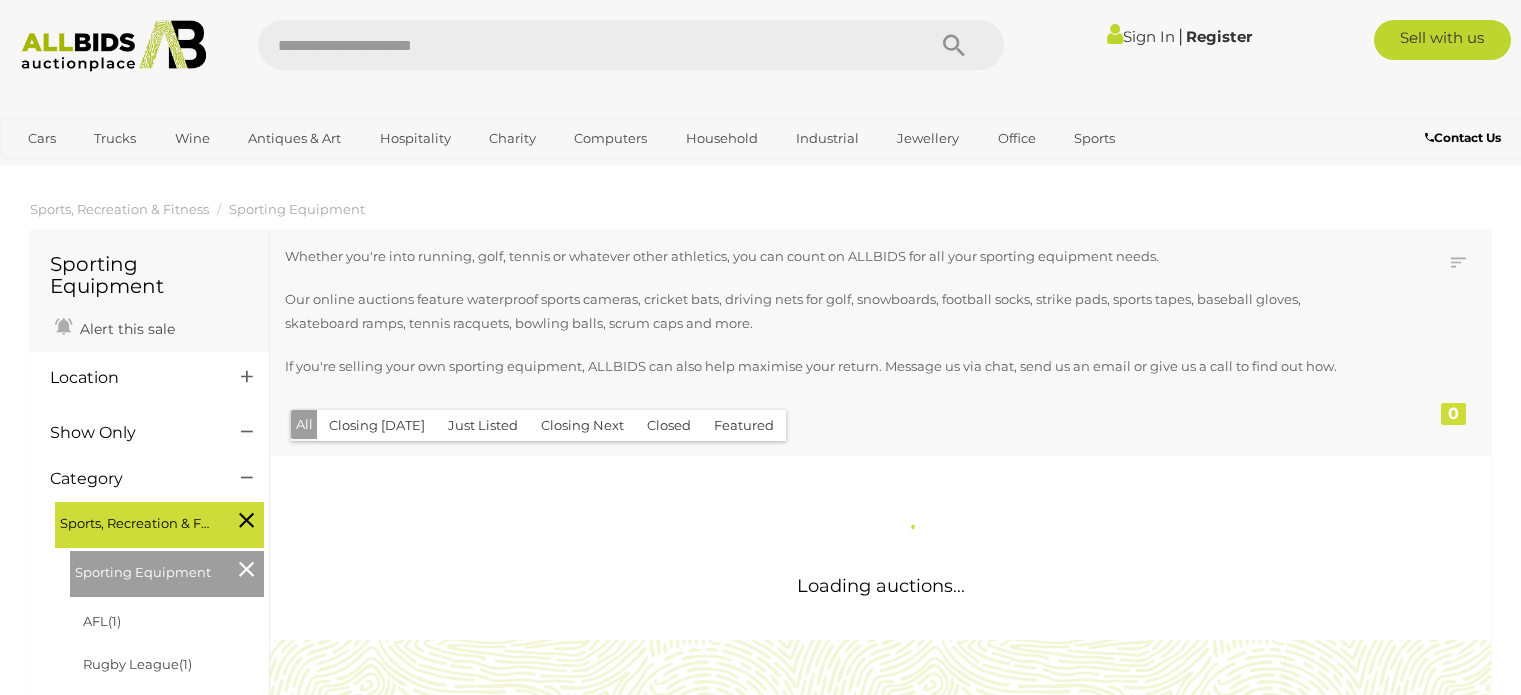 scroll, scrollTop: 0, scrollLeft: 0, axis: both 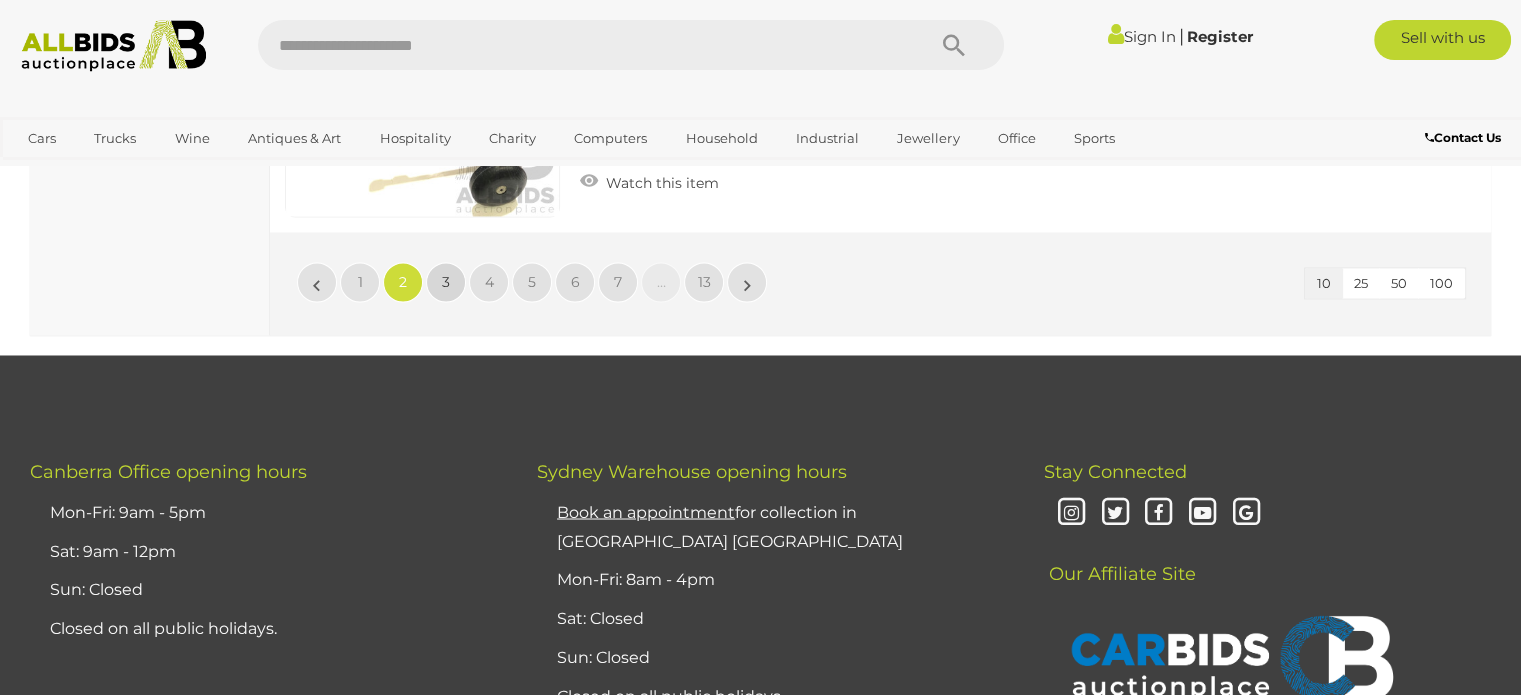 click on "3" at bounding box center (446, 282) 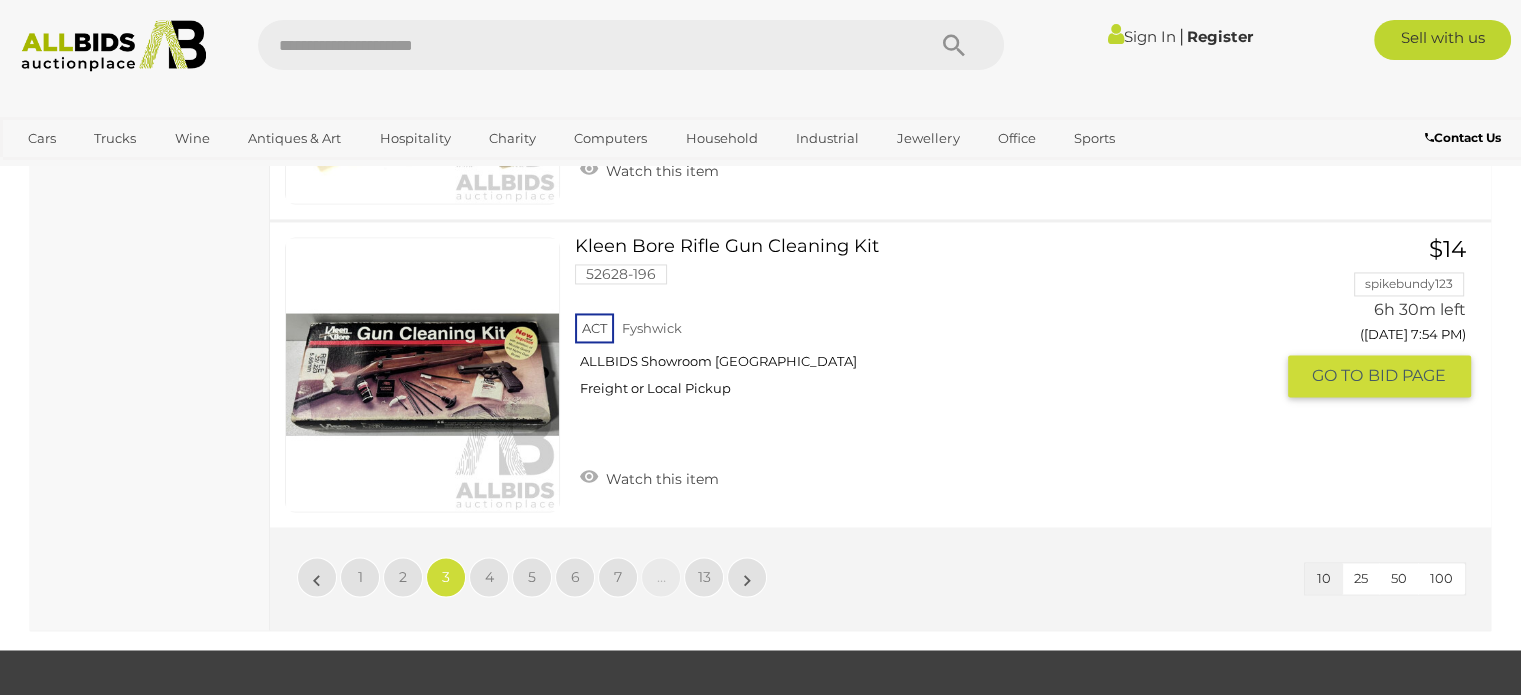 scroll, scrollTop: 3136, scrollLeft: 0, axis: vertical 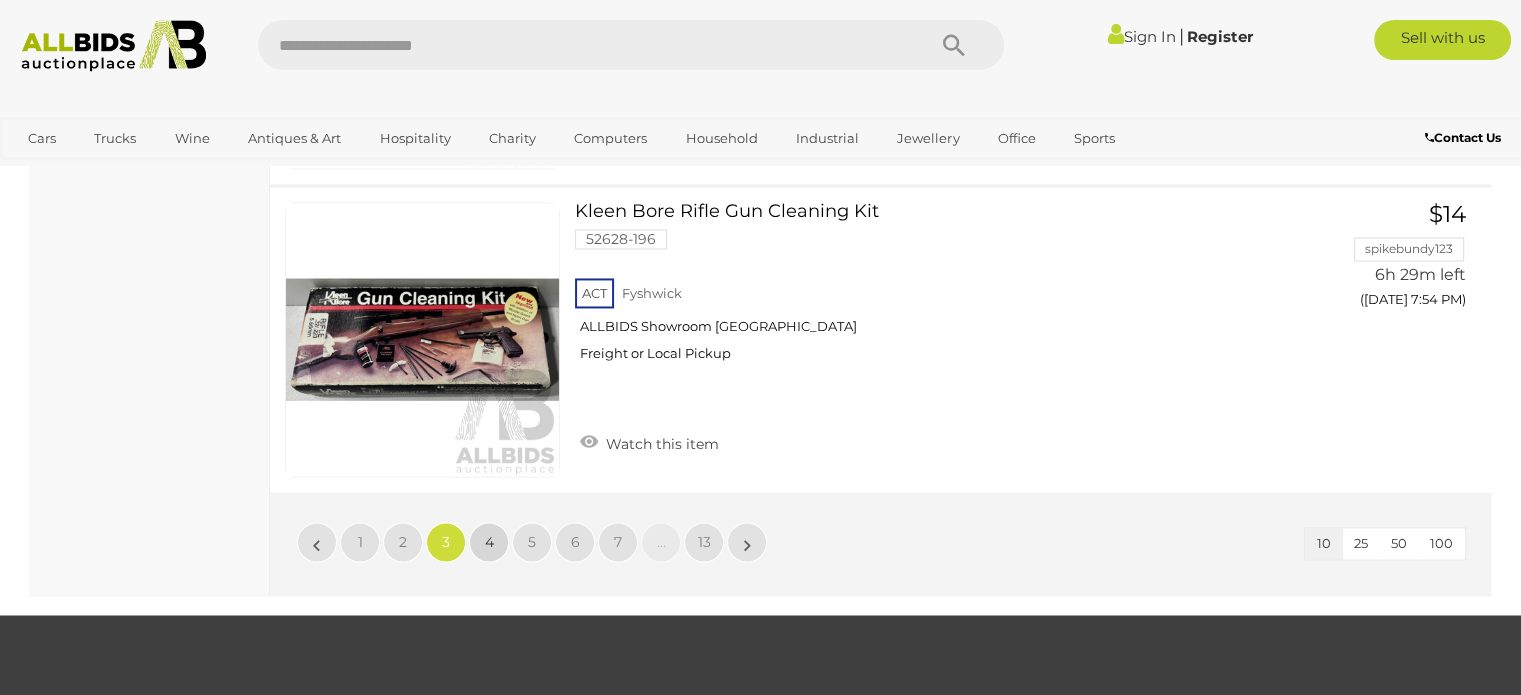 click on "4" at bounding box center [489, 542] 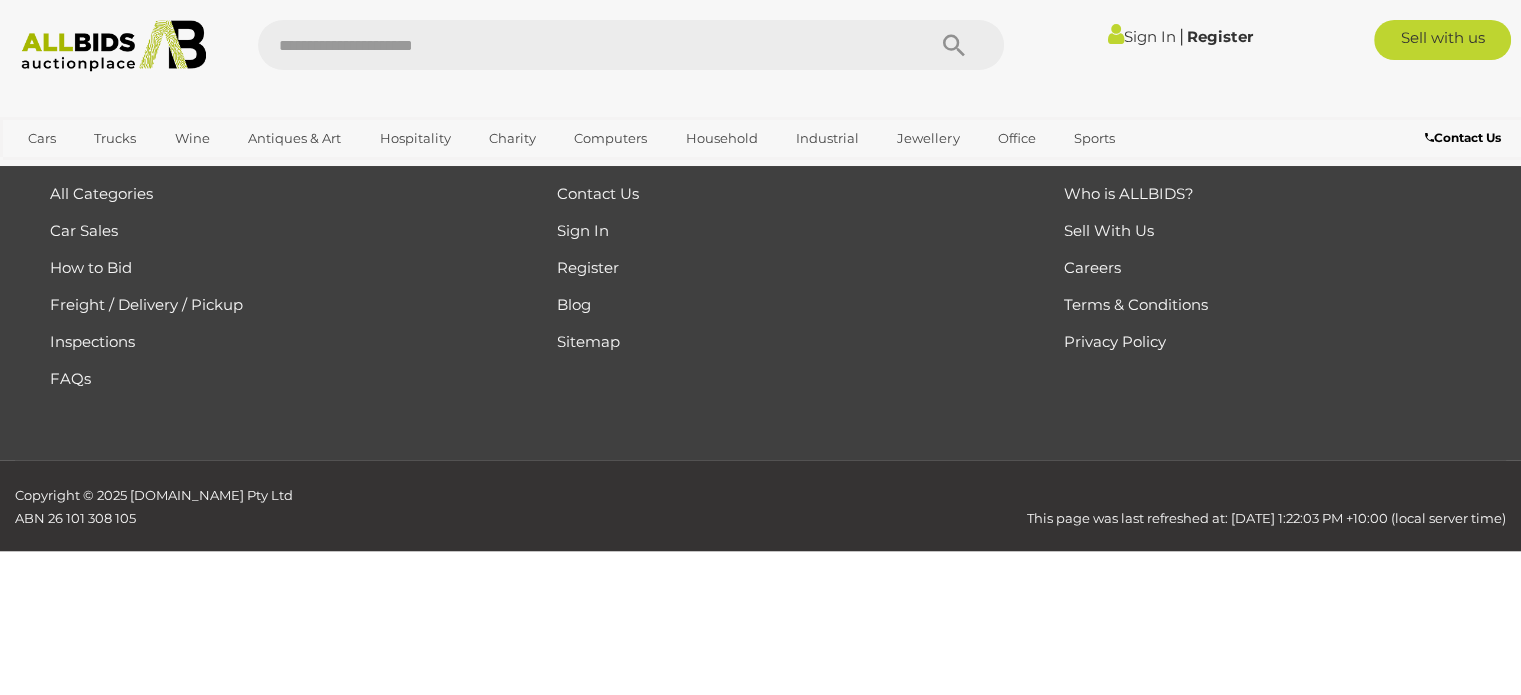 scroll, scrollTop: 336, scrollLeft: 0, axis: vertical 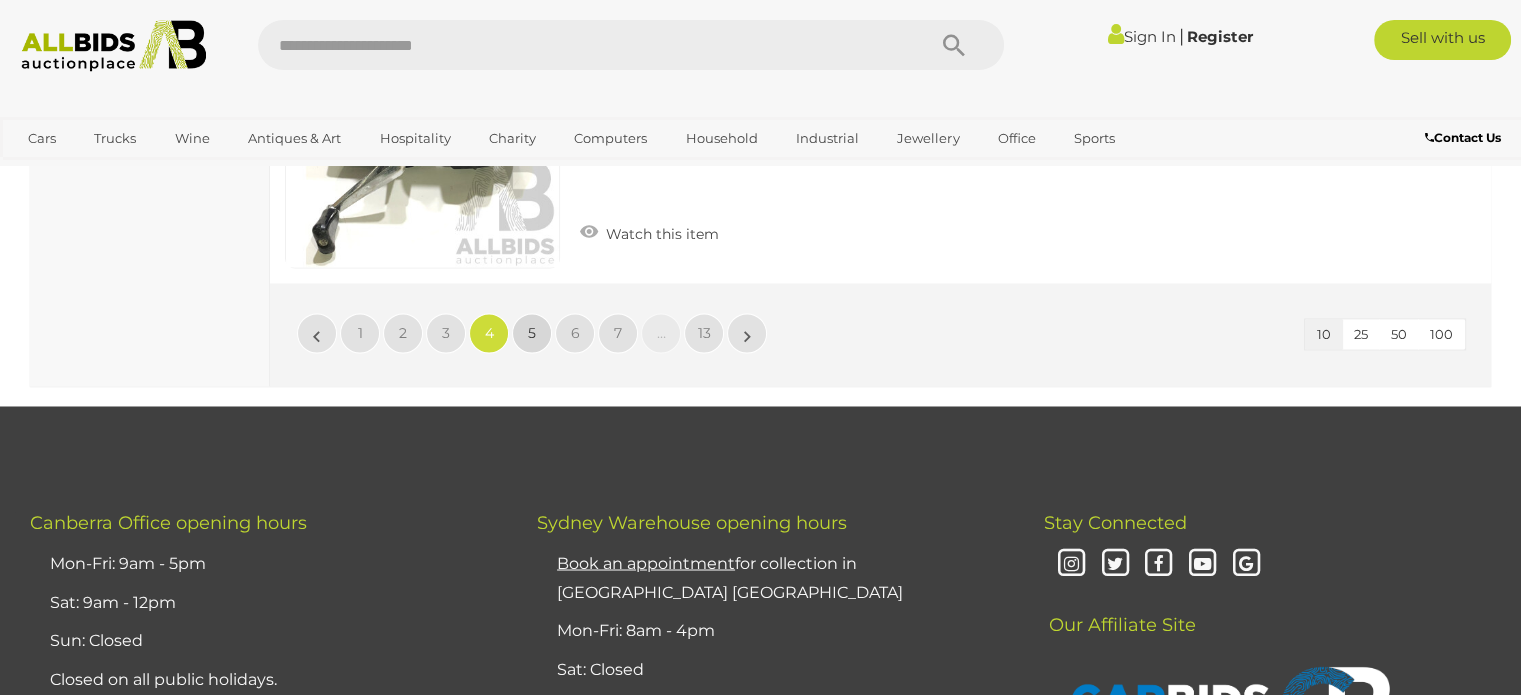 click on "5" at bounding box center (532, 333) 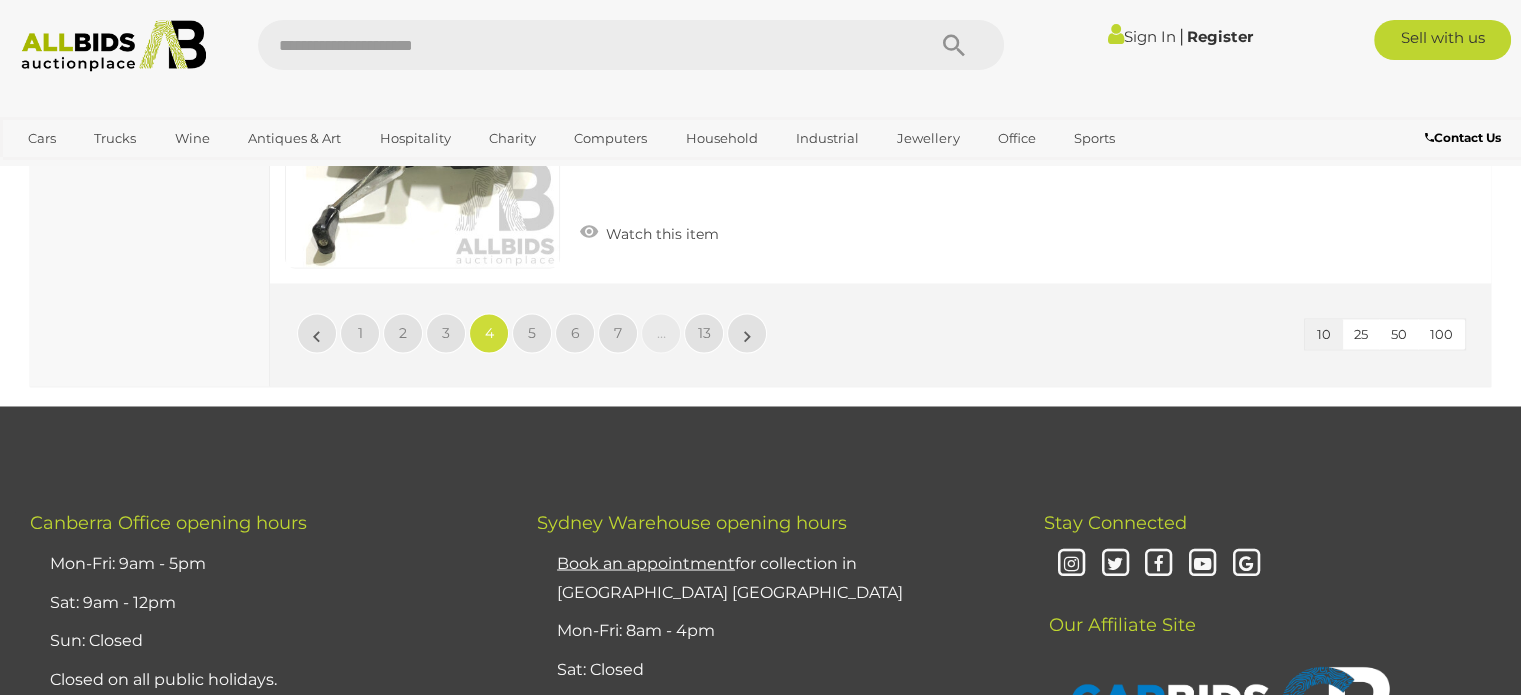 scroll, scrollTop: 336, scrollLeft: 0, axis: vertical 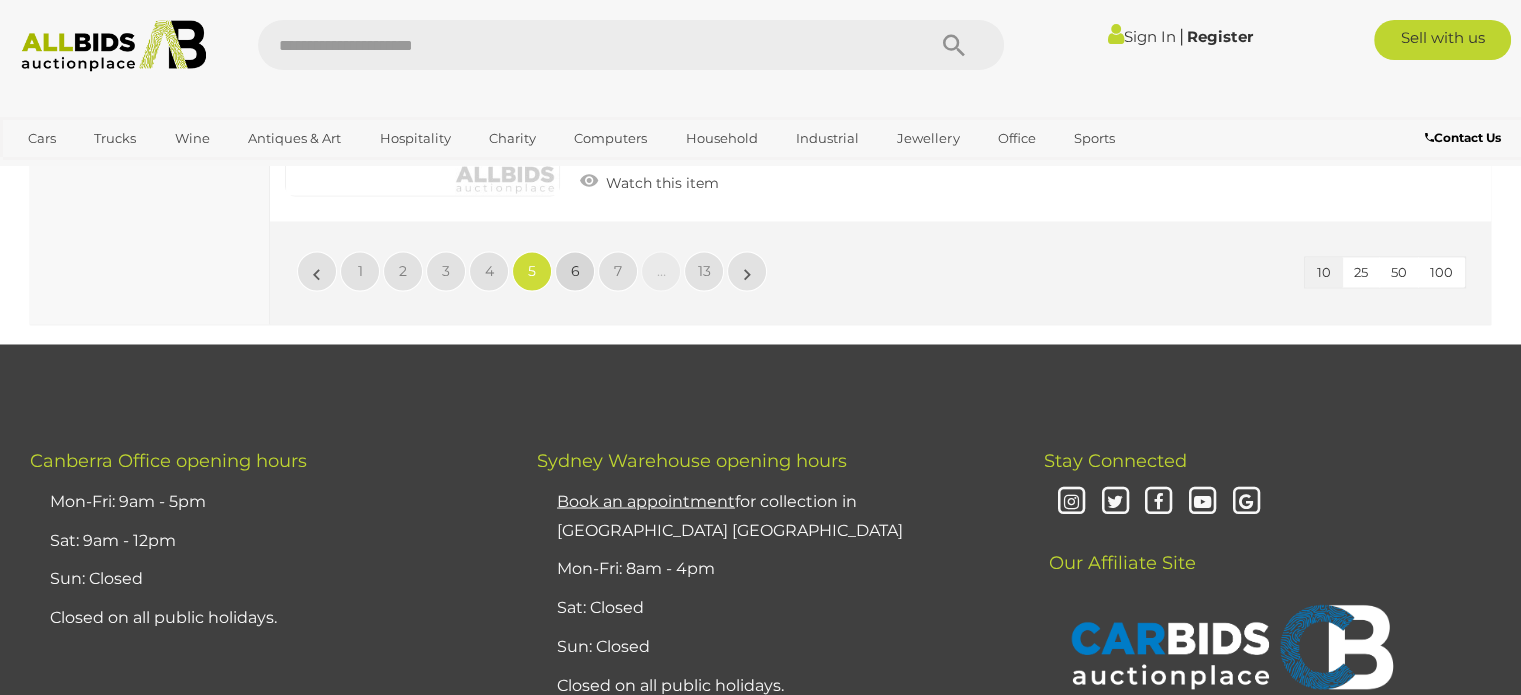click on "6" at bounding box center [575, 271] 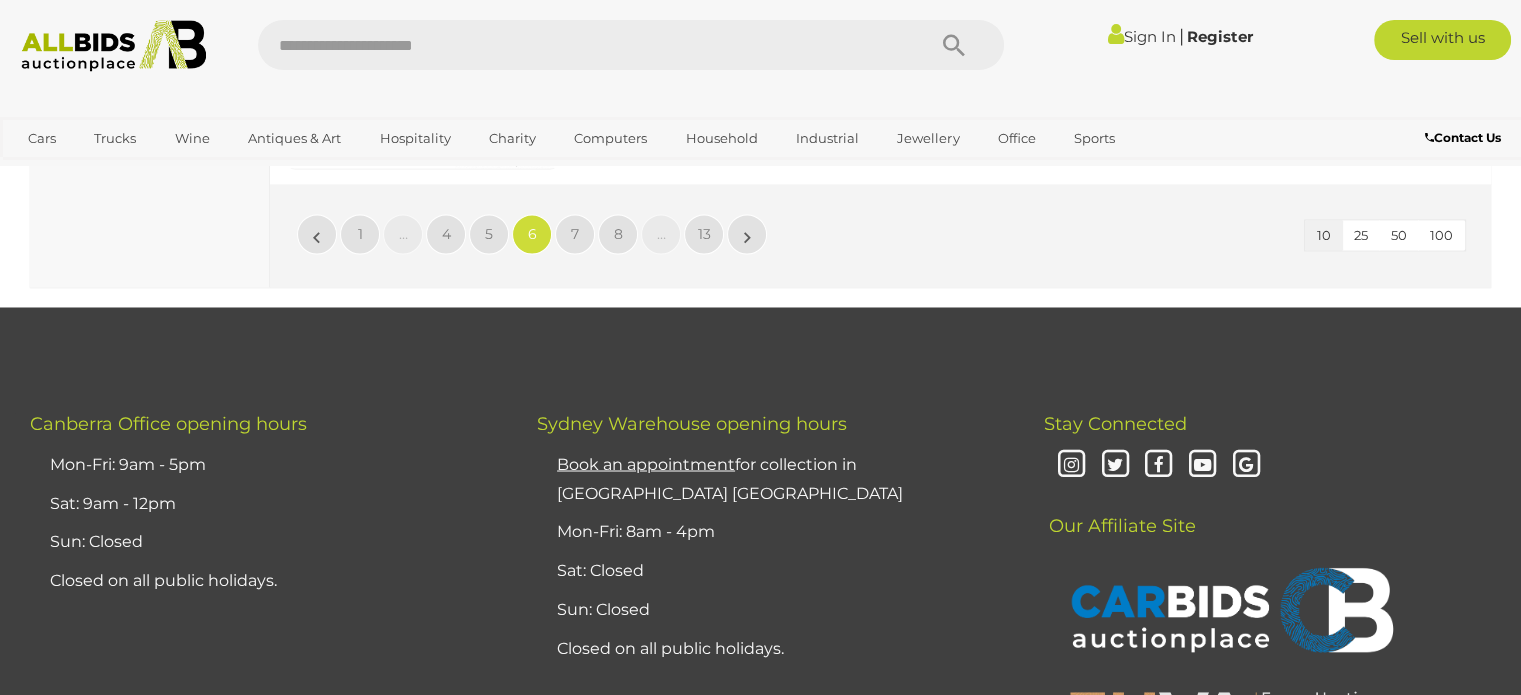 scroll, scrollTop: 3436, scrollLeft: 0, axis: vertical 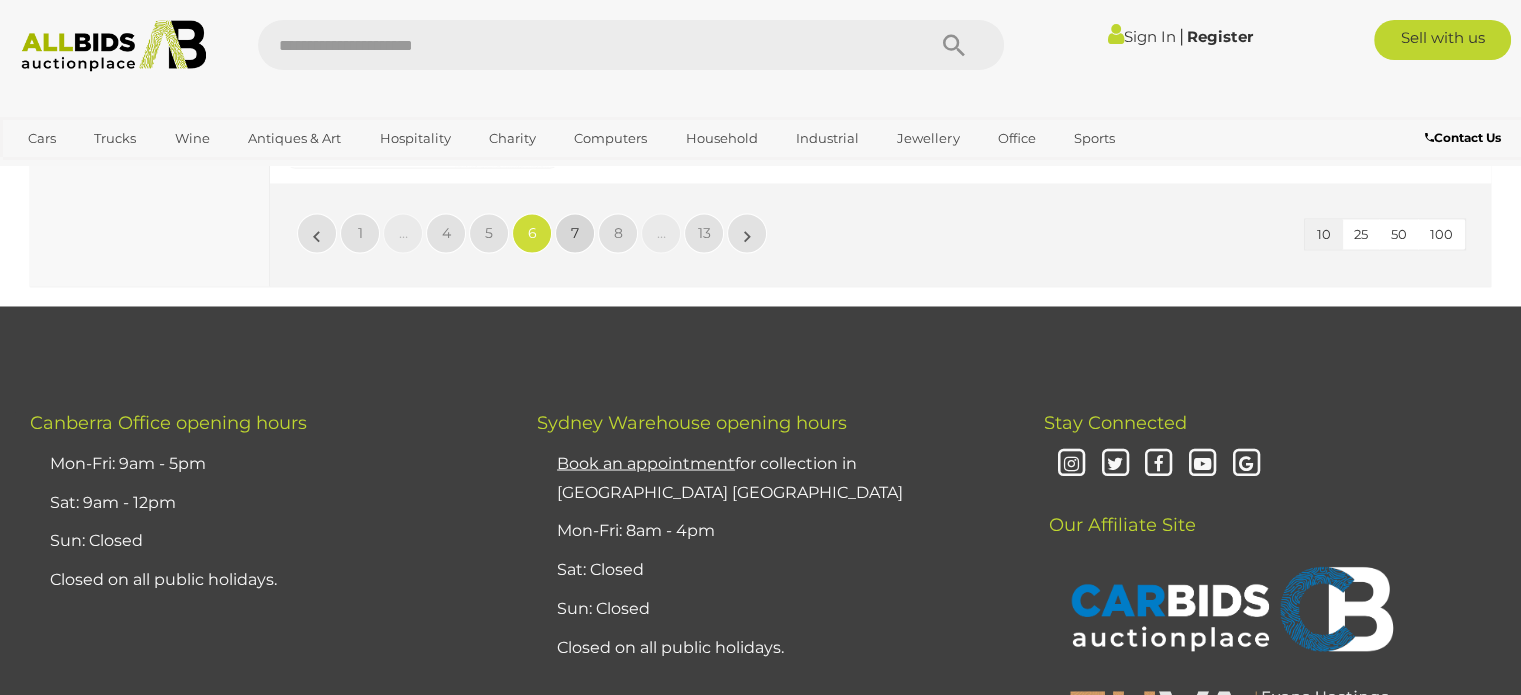 click on "7" at bounding box center (575, 233) 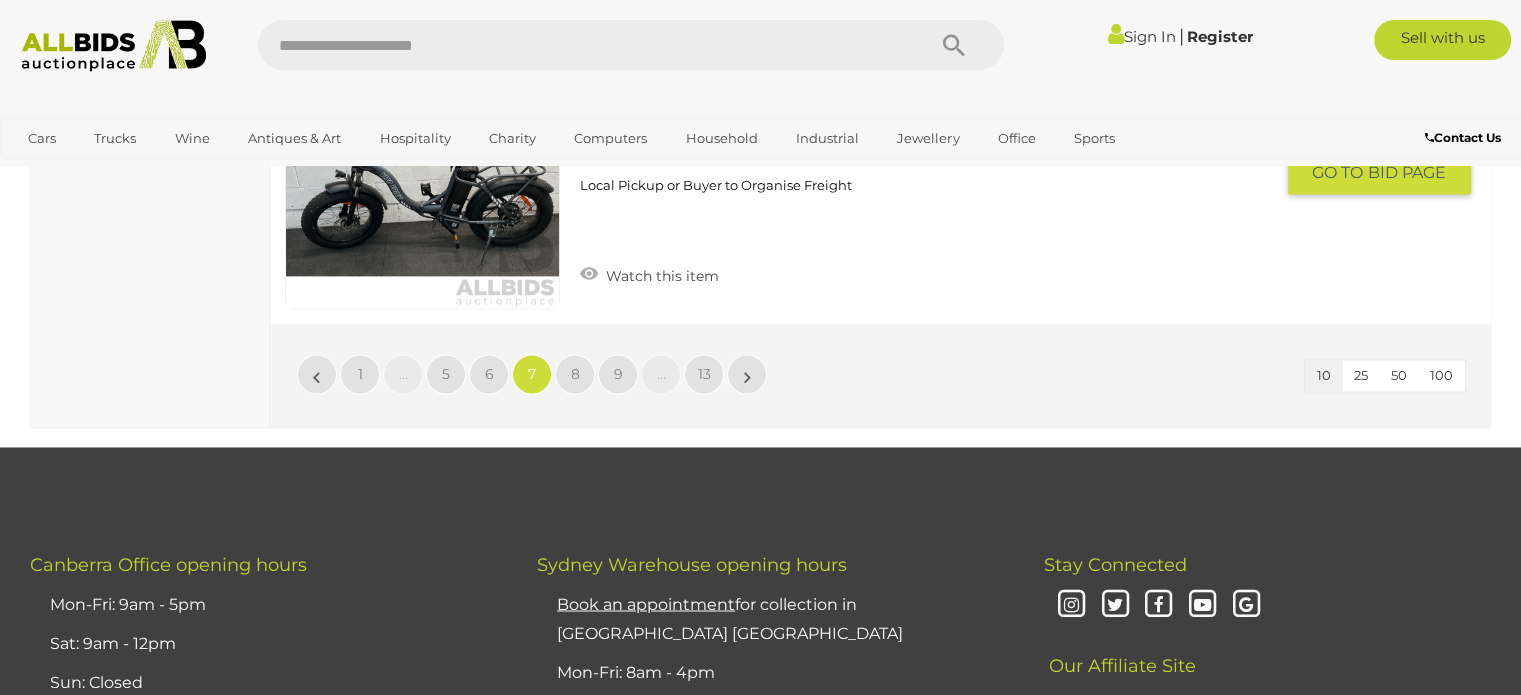 scroll, scrollTop: 3336, scrollLeft: 0, axis: vertical 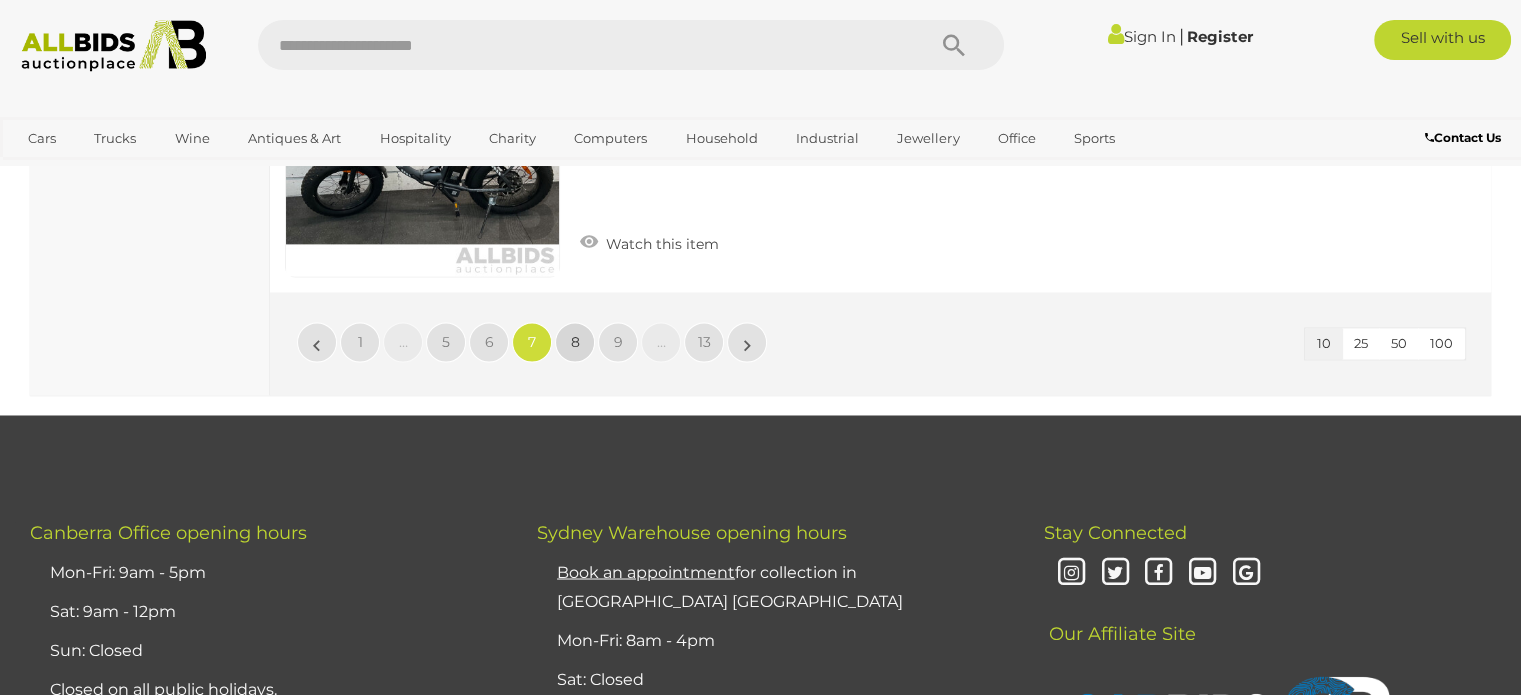 click on "8" at bounding box center (575, 342) 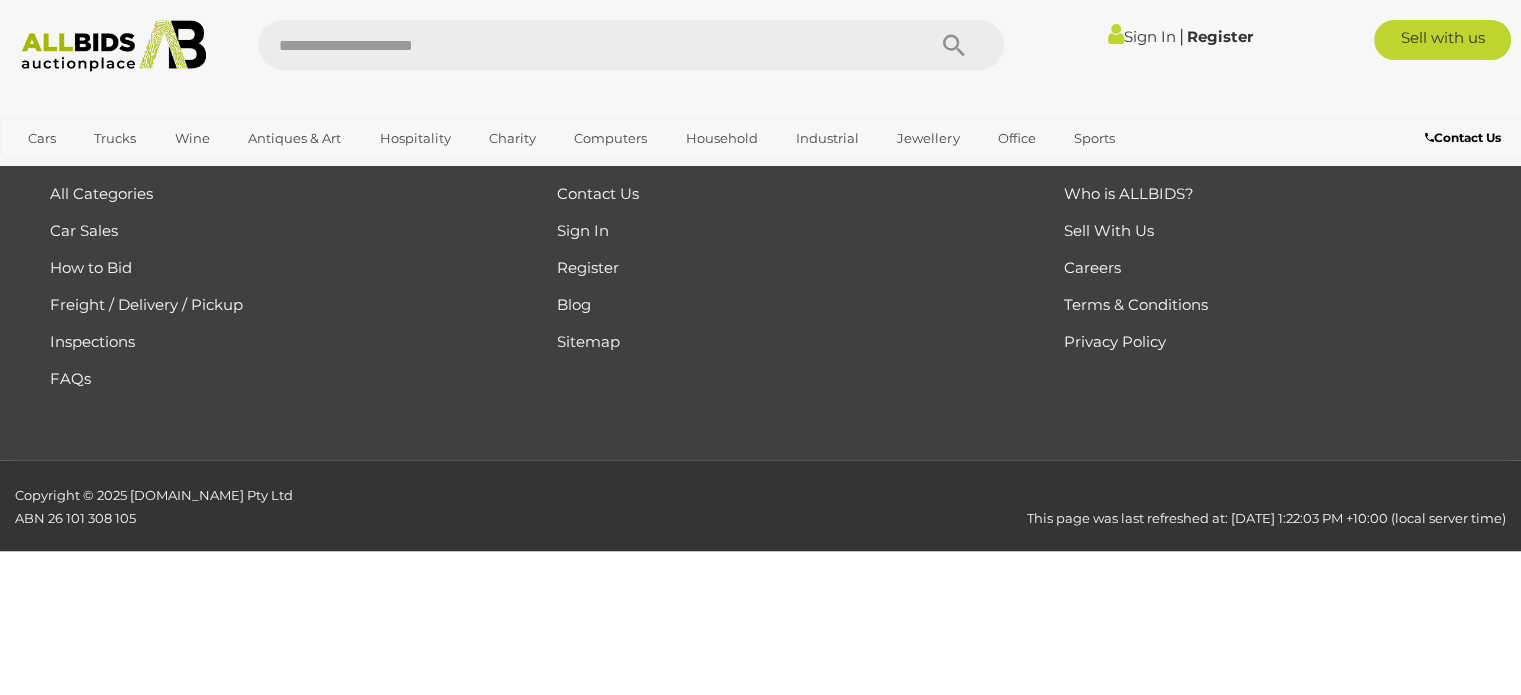 scroll, scrollTop: 336, scrollLeft: 0, axis: vertical 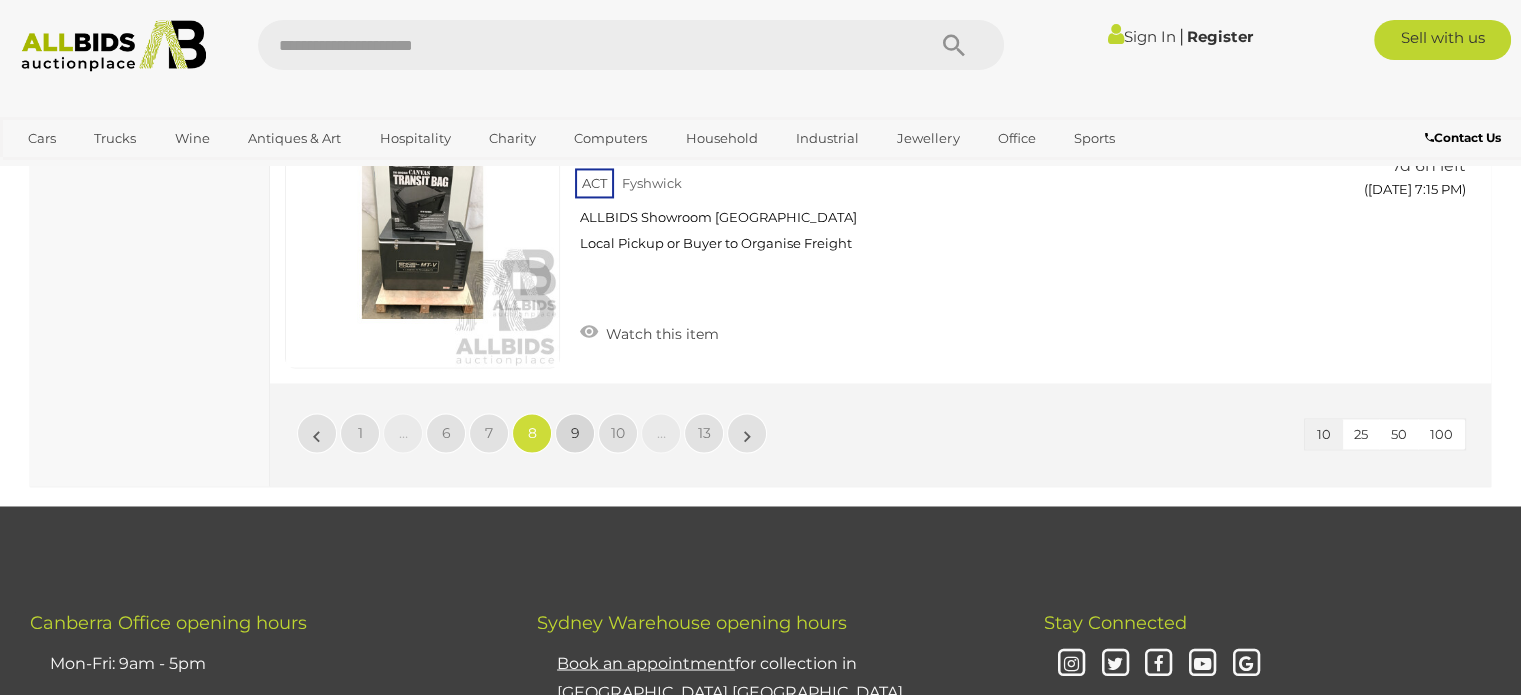 click on "9" at bounding box center (575, 433) 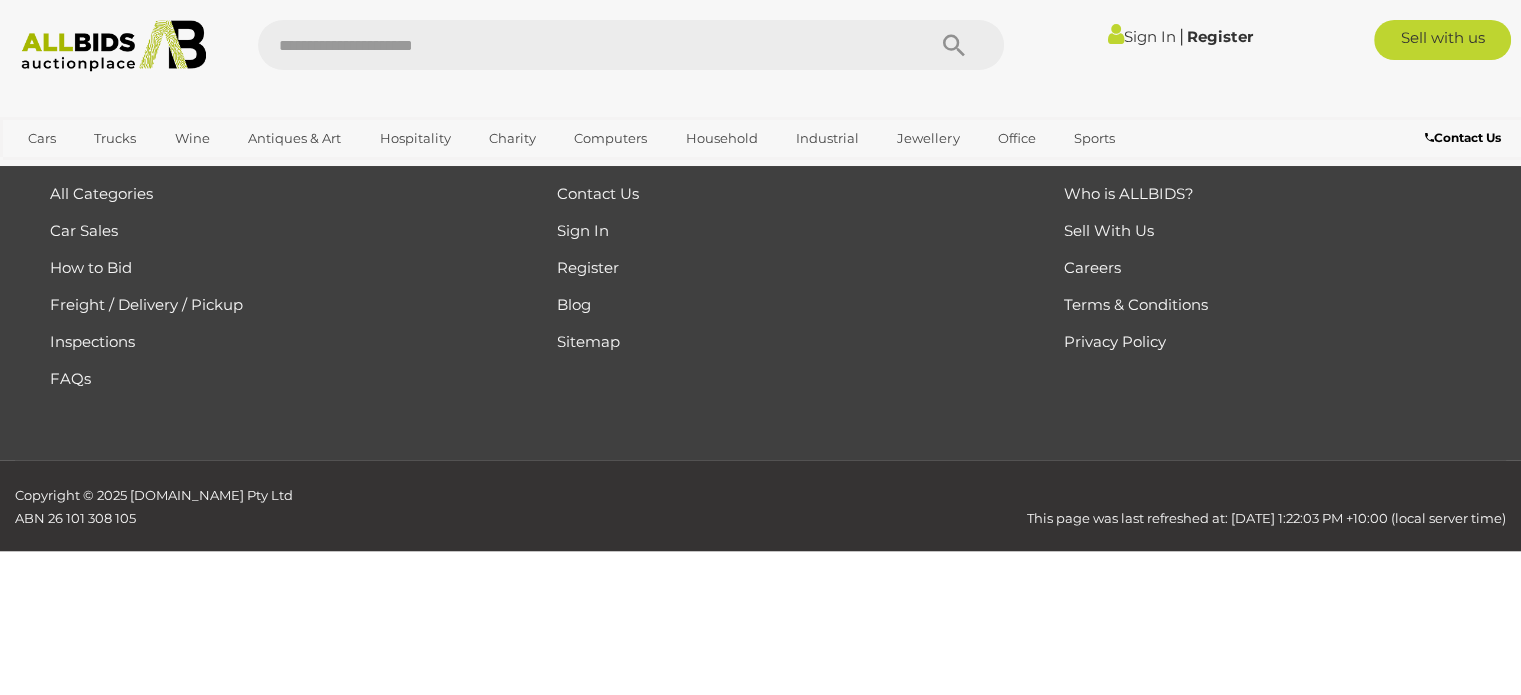 scroll, scrollTop: 336, scrollLeft: 0, axis: vertical 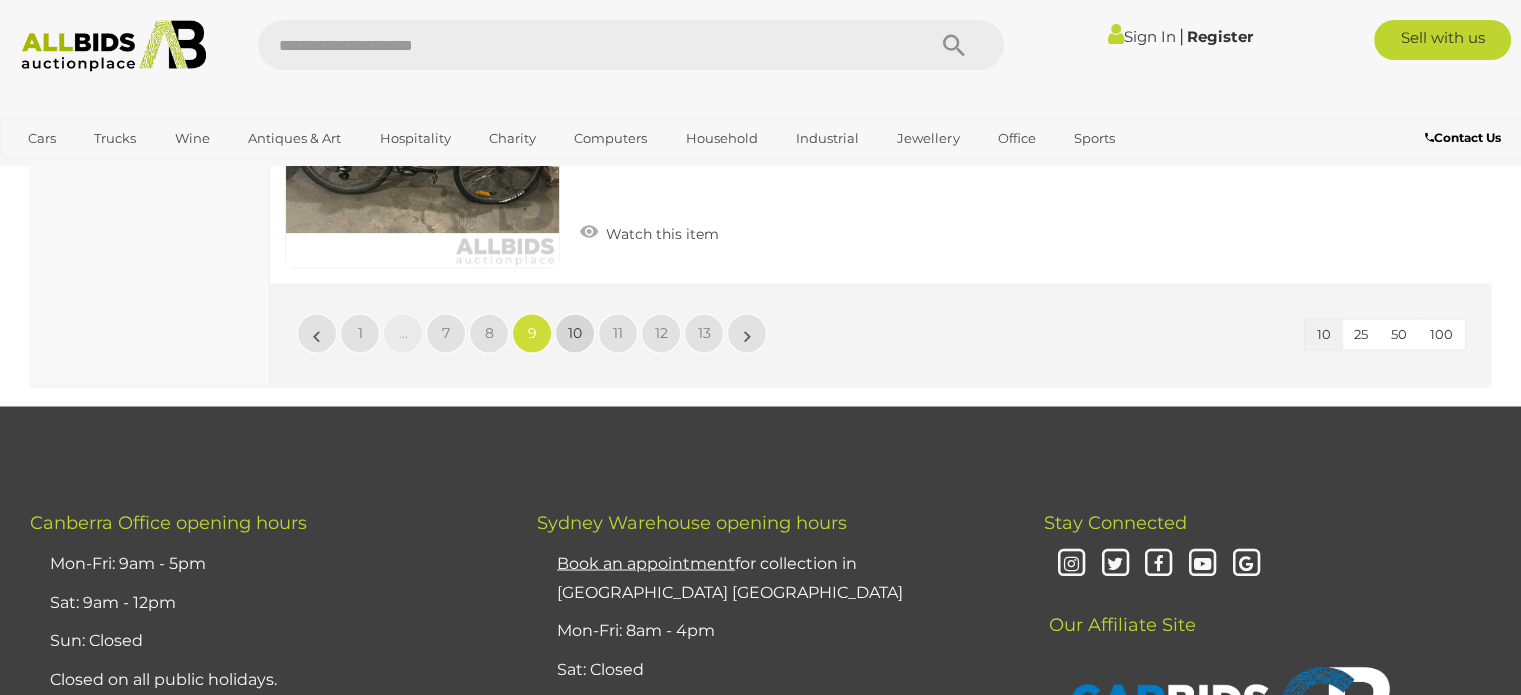 click on "10" at bounding box center [575, 333] 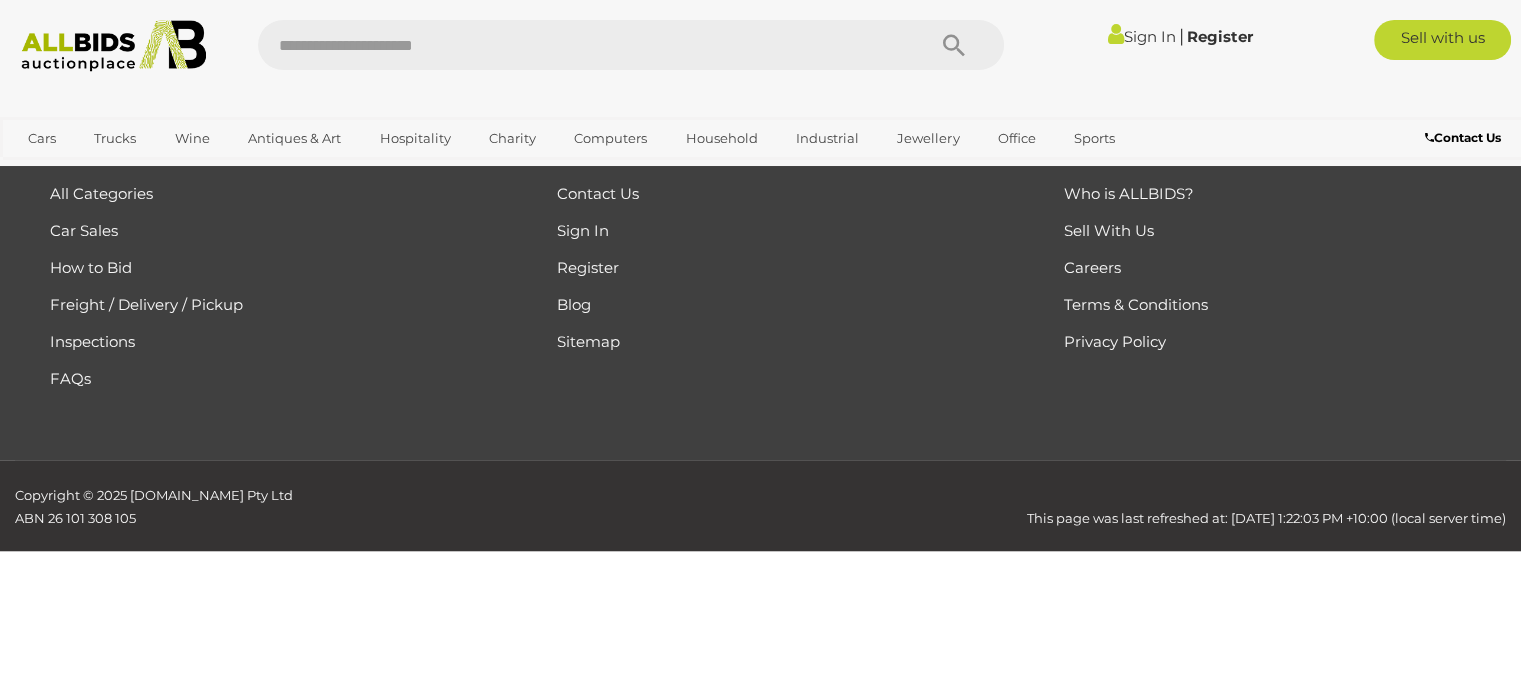 scroll, scrollTop: 336, scrollLeft: 0, axis: vertical 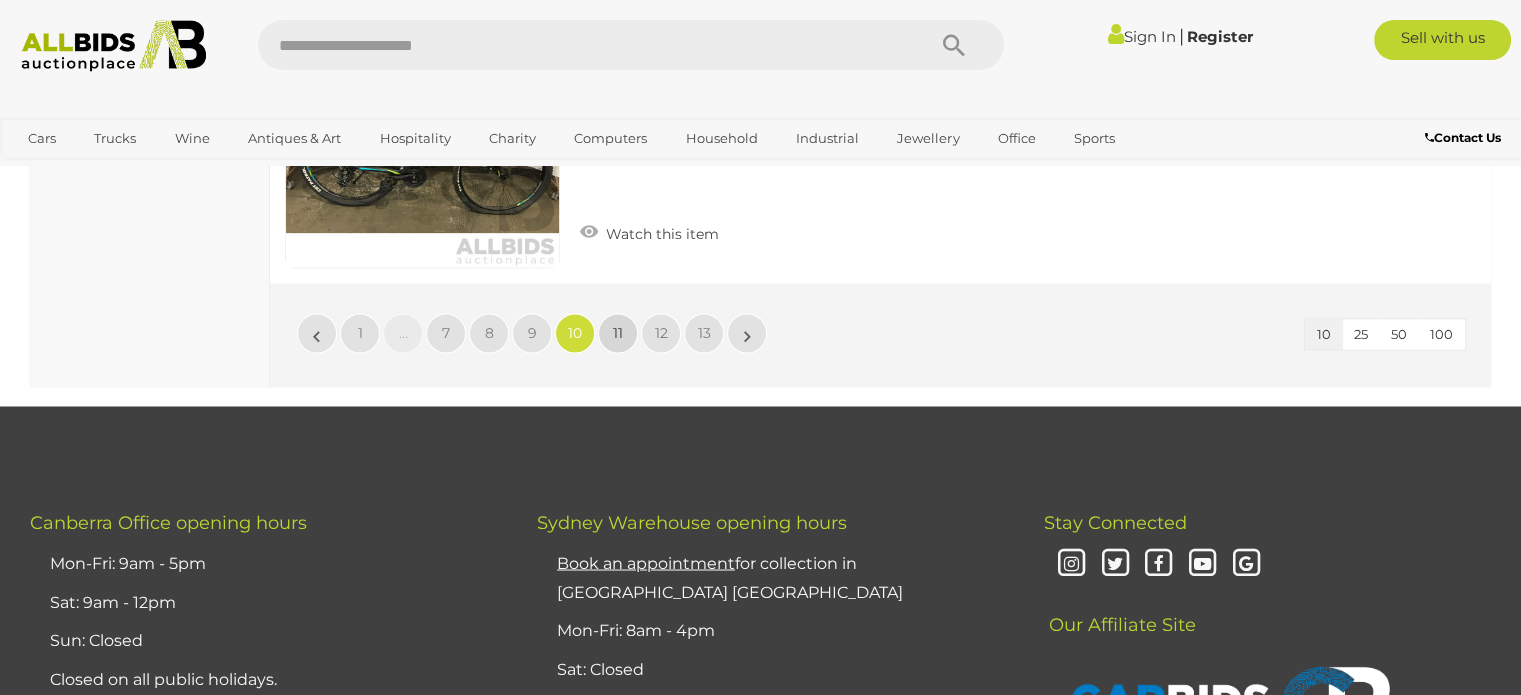 click on "11" at bounding box center (618, 333) 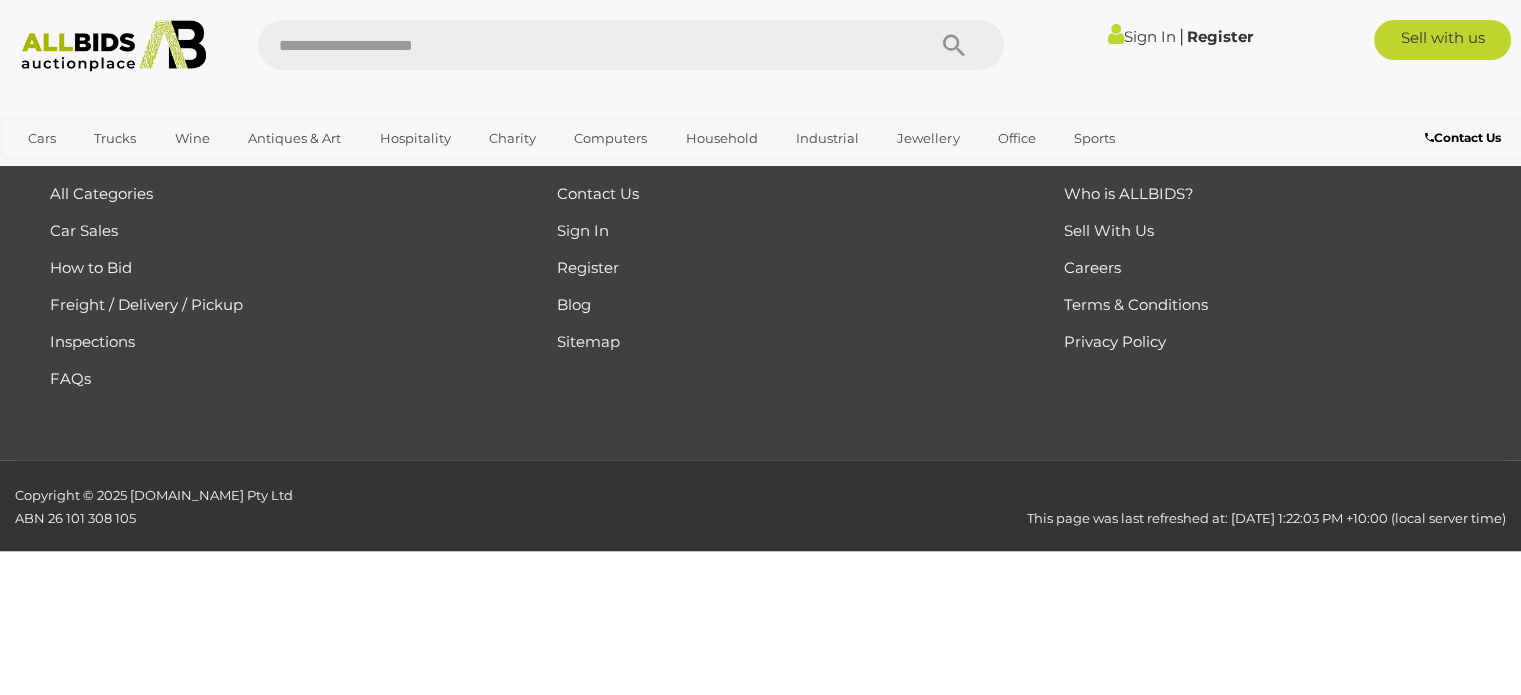 scroll, scrollTop: 336, scrollLeft: 0, axis: vertical 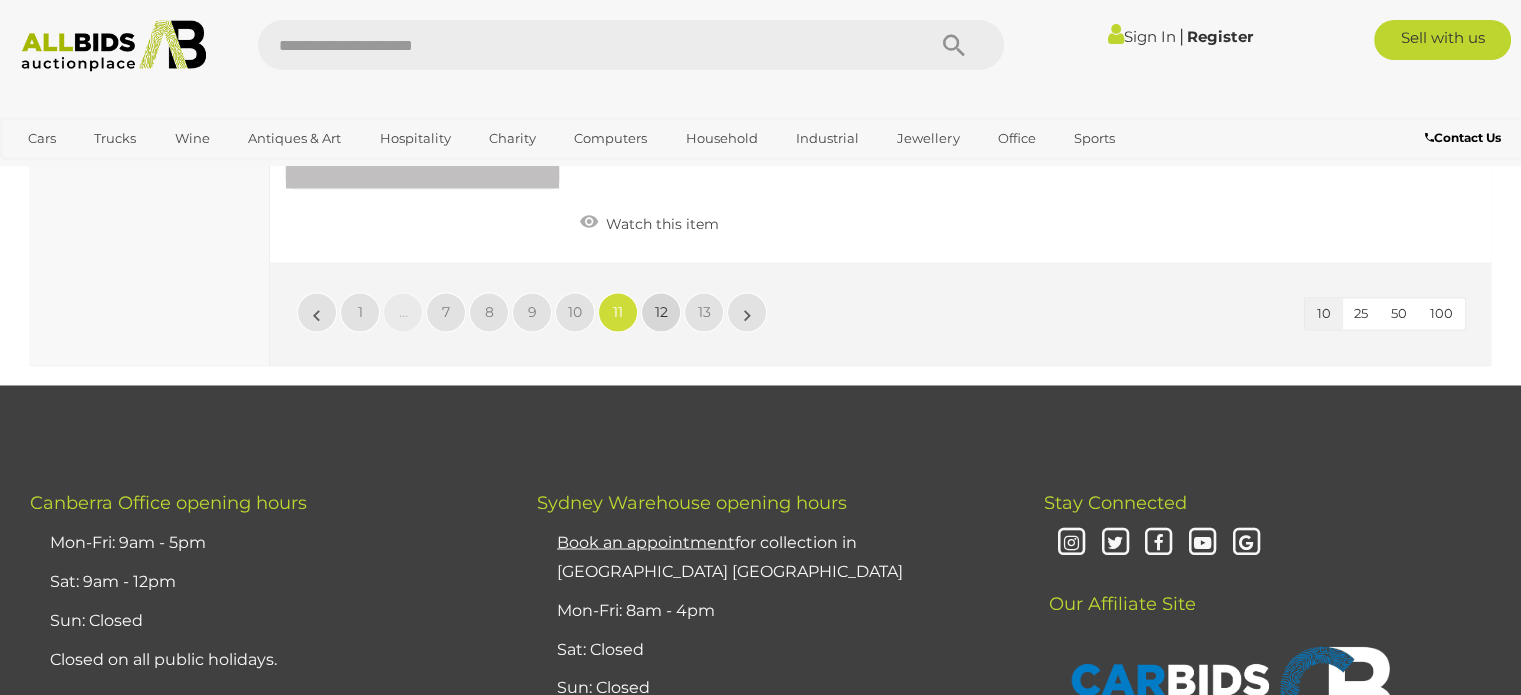 click on "12" at bounding box center (661, 312) 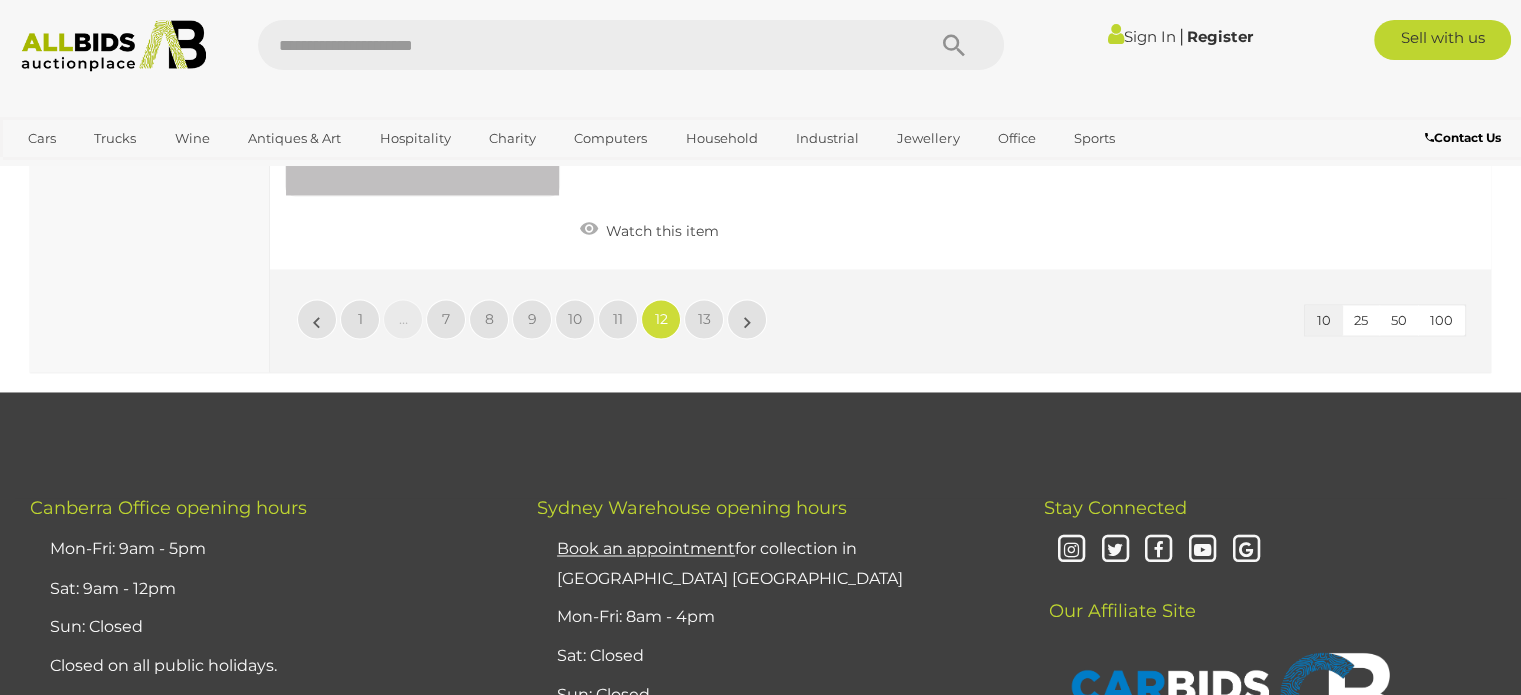 scroll, scrollTop: 3336, scrollLeft: 0, axis: vertical 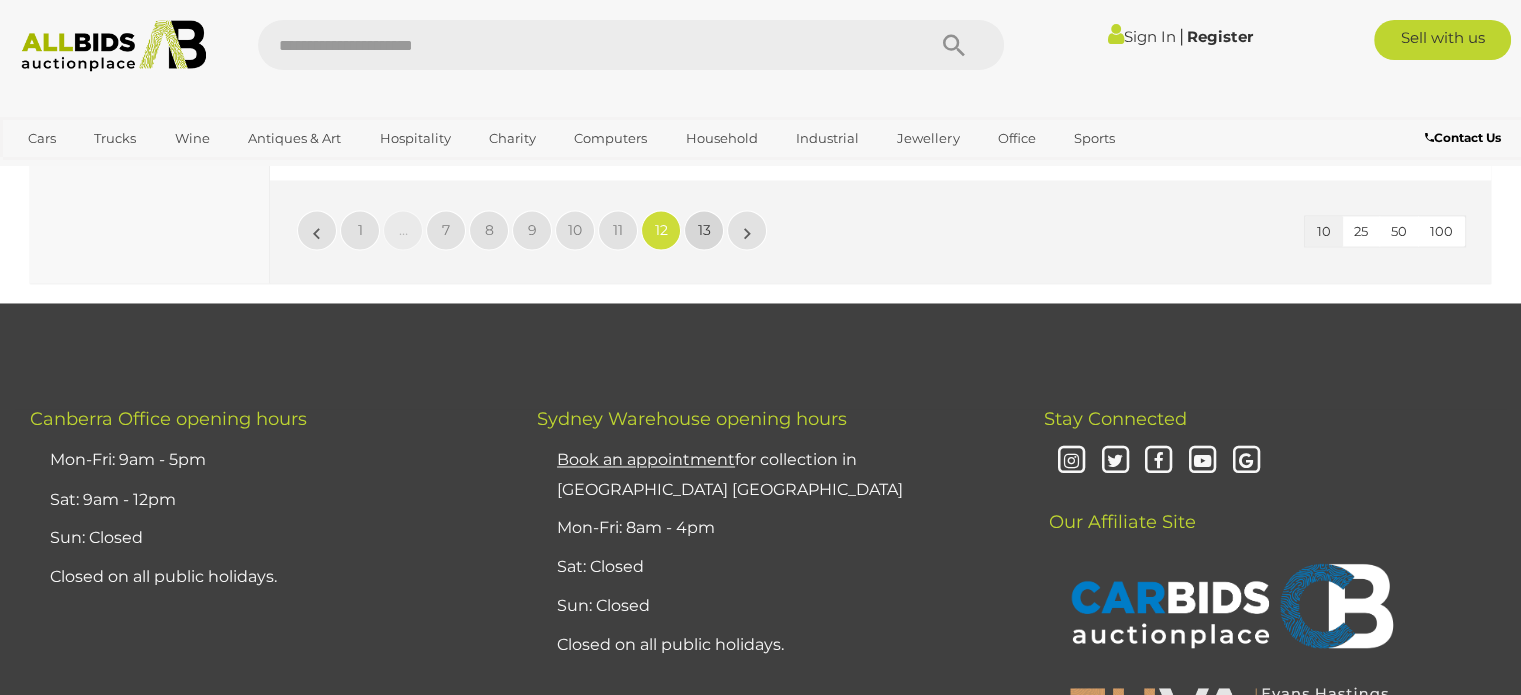 click on "13" at bounding box center [704, 230] 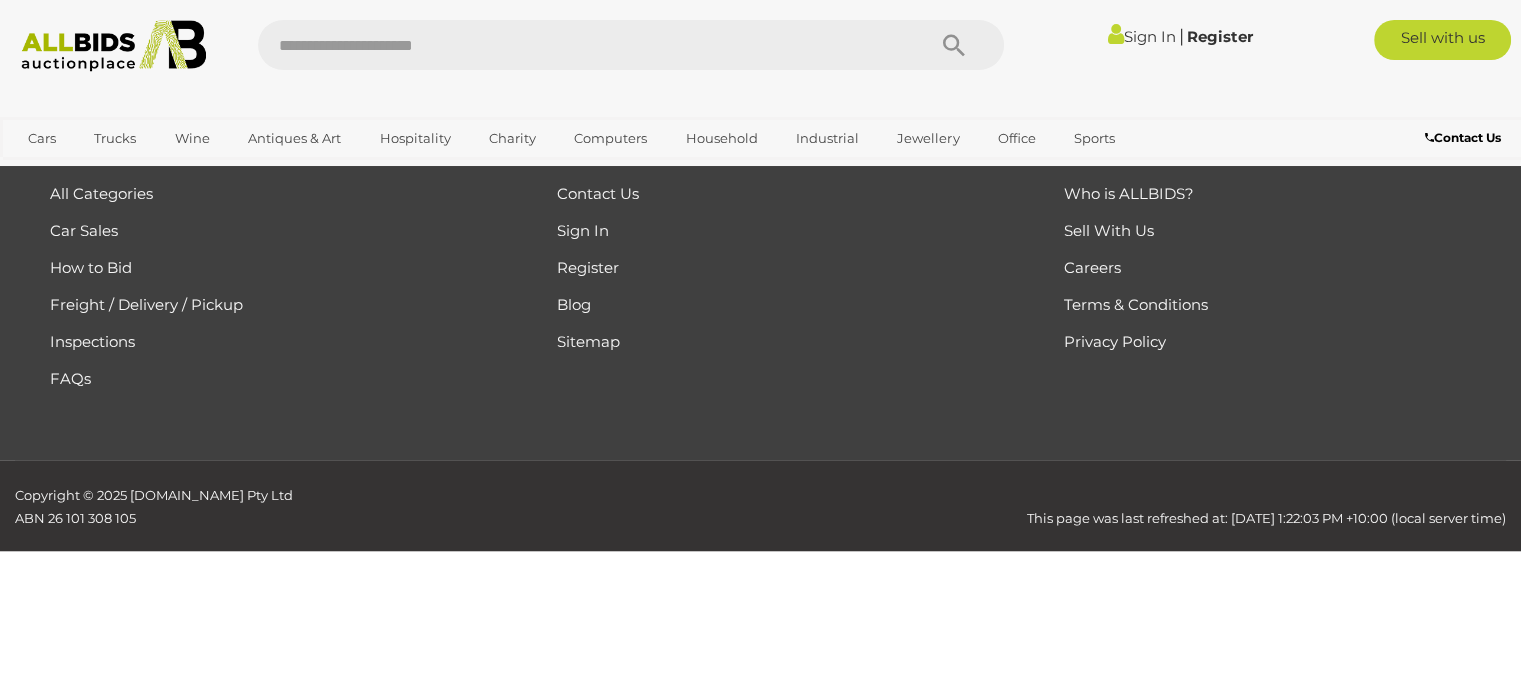 scroll, scrollTop: 336, scrollLeft: 0, axis: vertical 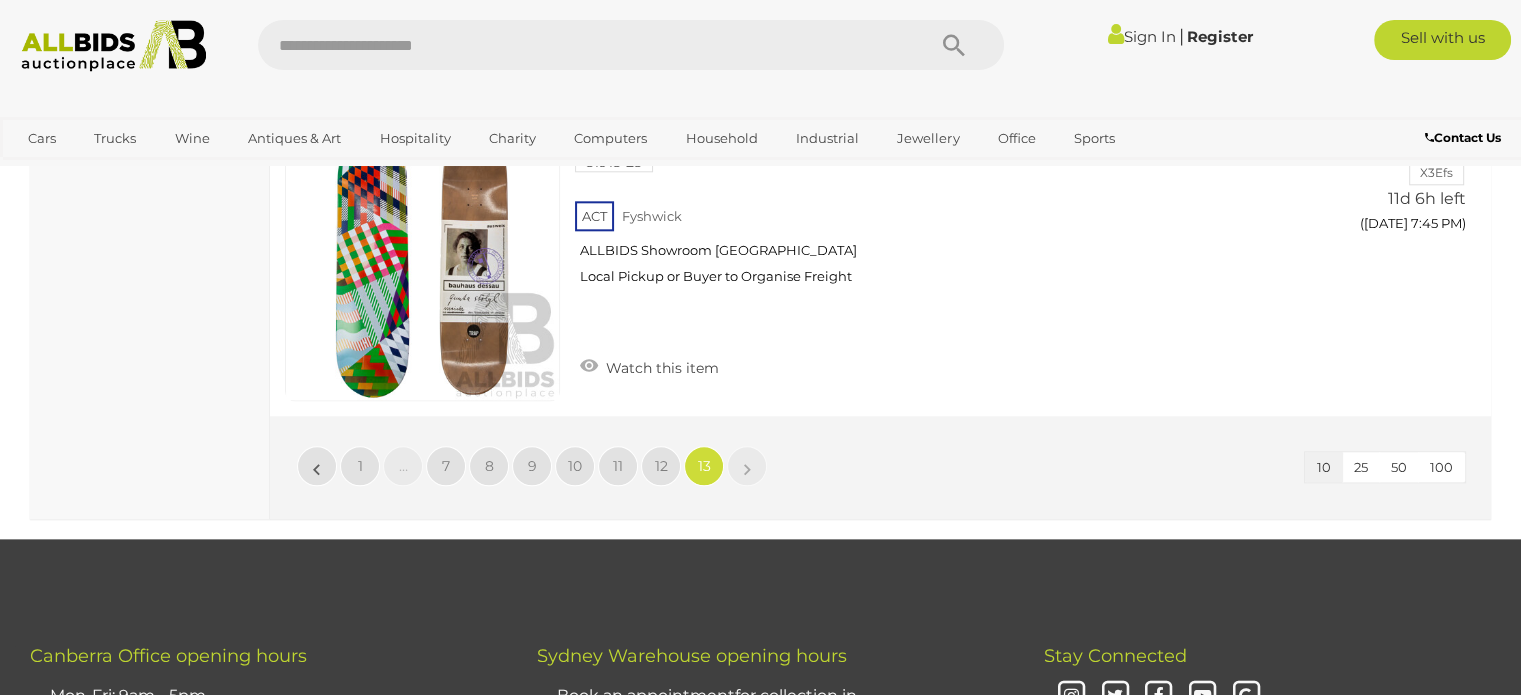 drag, startPoint x: 748, startPoint y: 468, endPoint x: 904, endPoint y: 375, distance: 181.61774 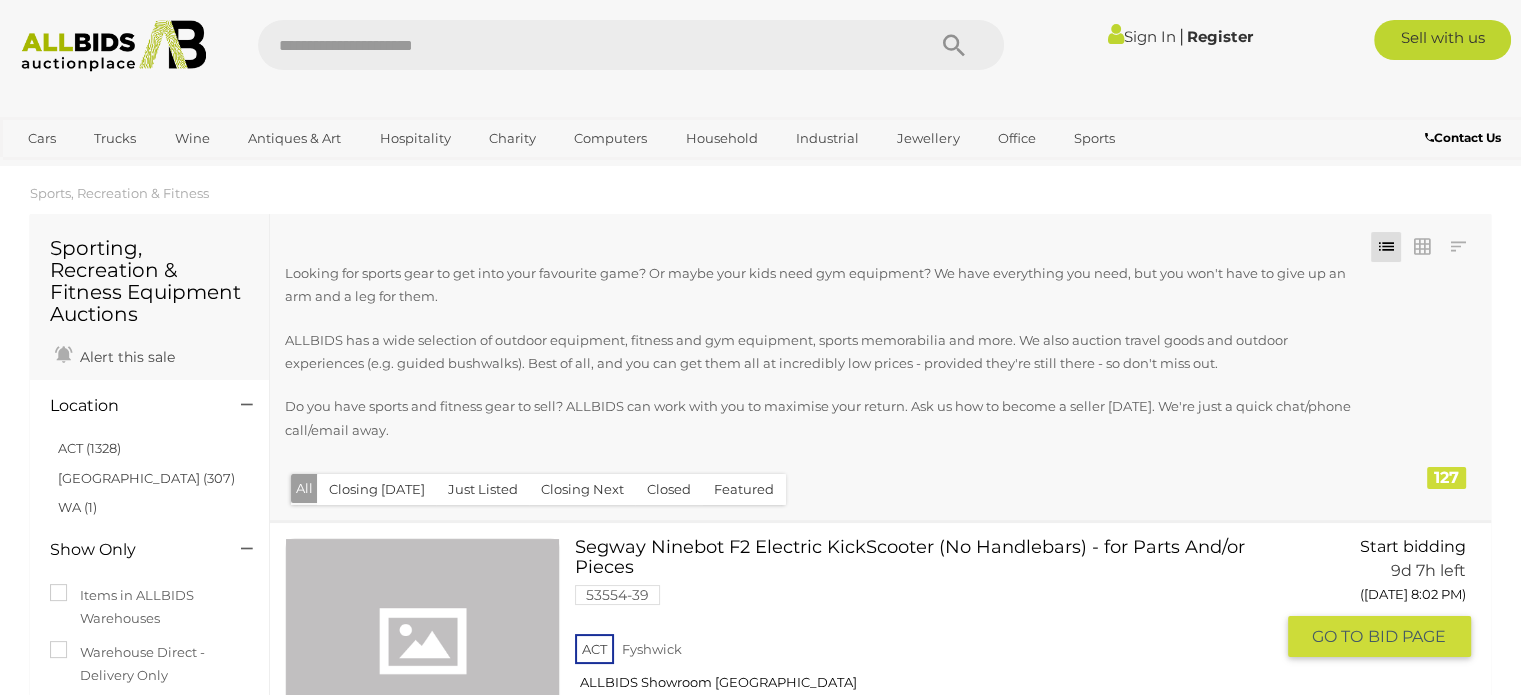 scroll, scrollTop: 0, scrollLeft: 0, axis: both 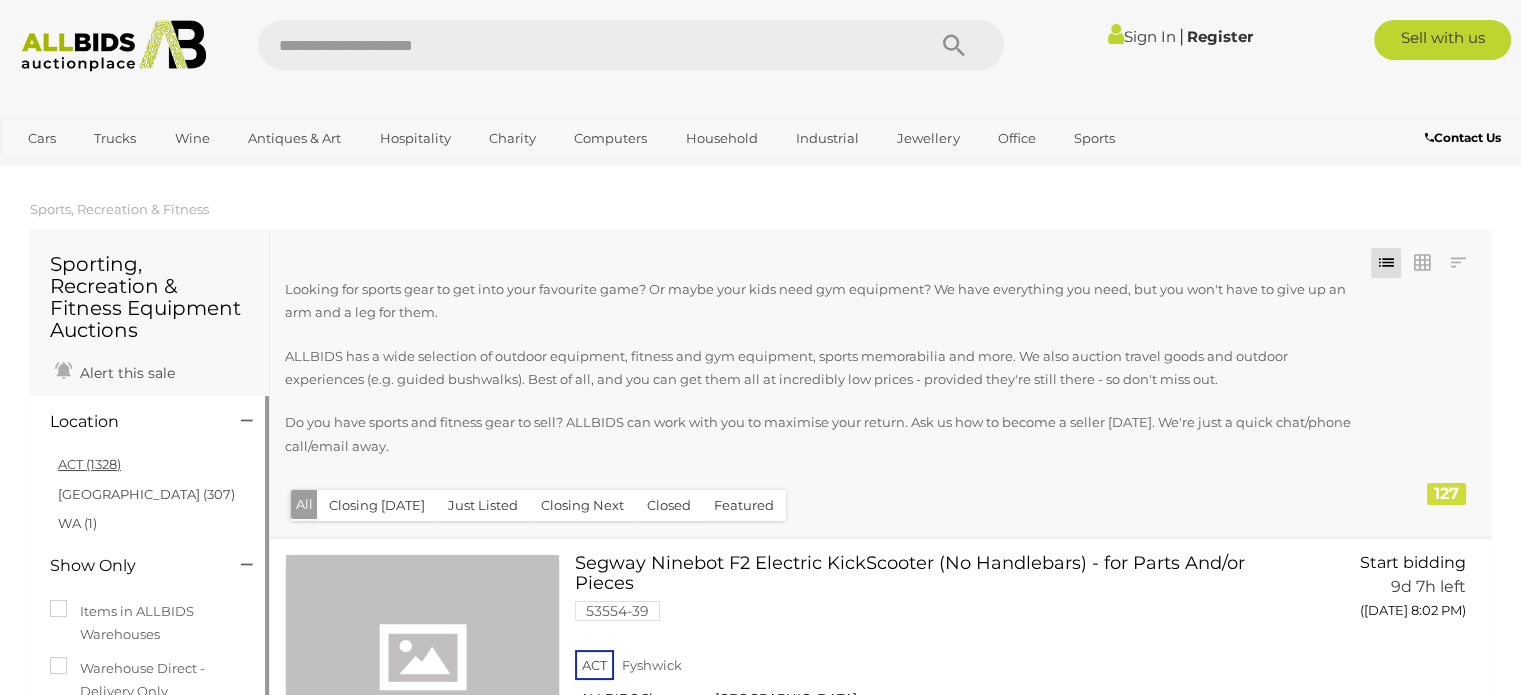 click on "ACT (1328)" at bounding box center [89, 464] 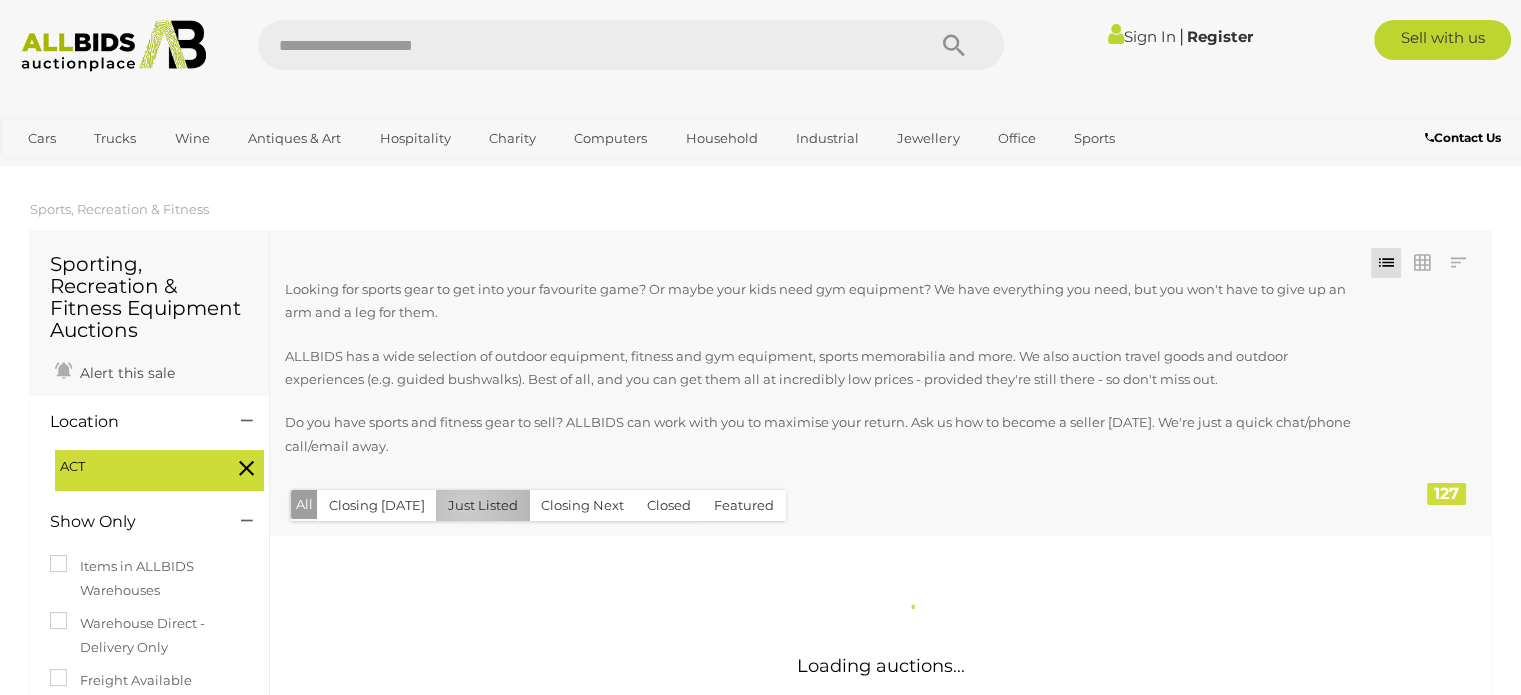 click on "Just Listed" at bounding box center (483, 505) 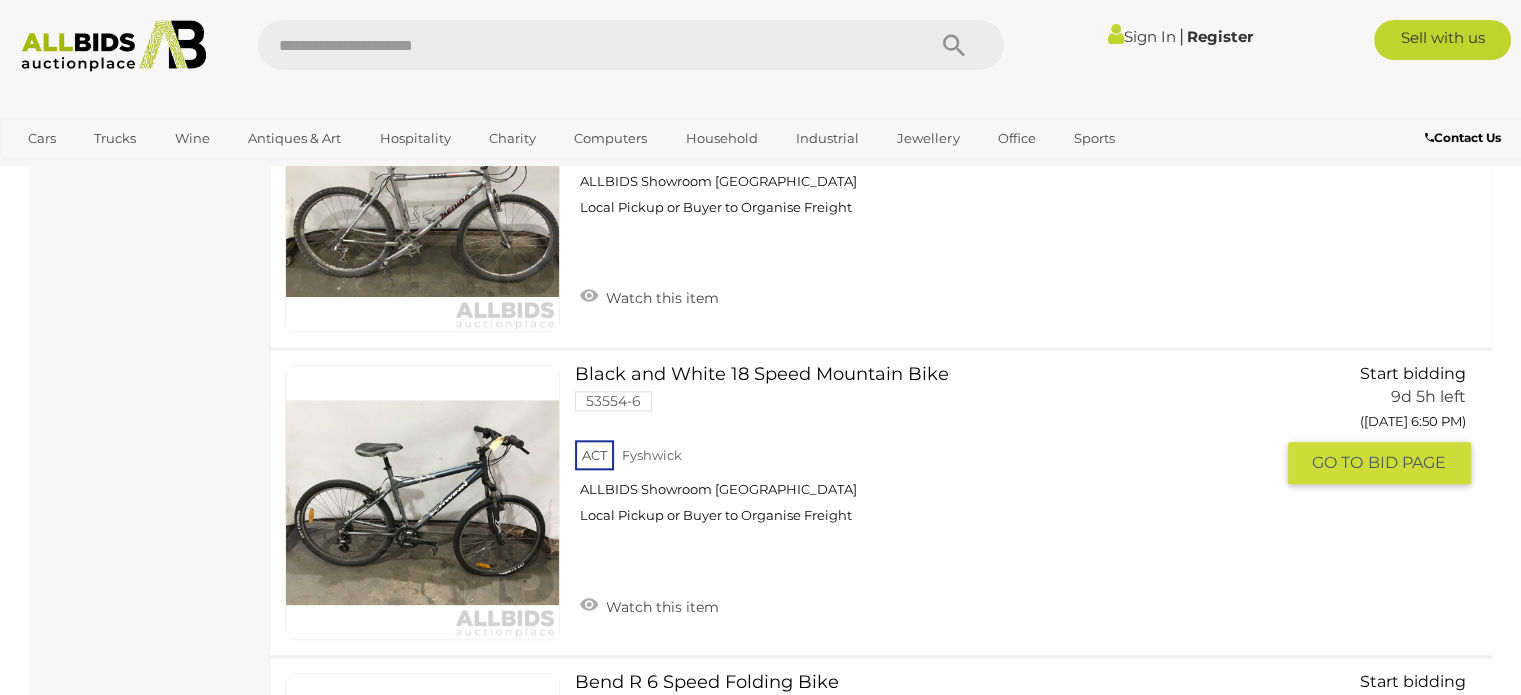 scroll, scrollTop: 2000, scrollLeft: 0, axis: vertical 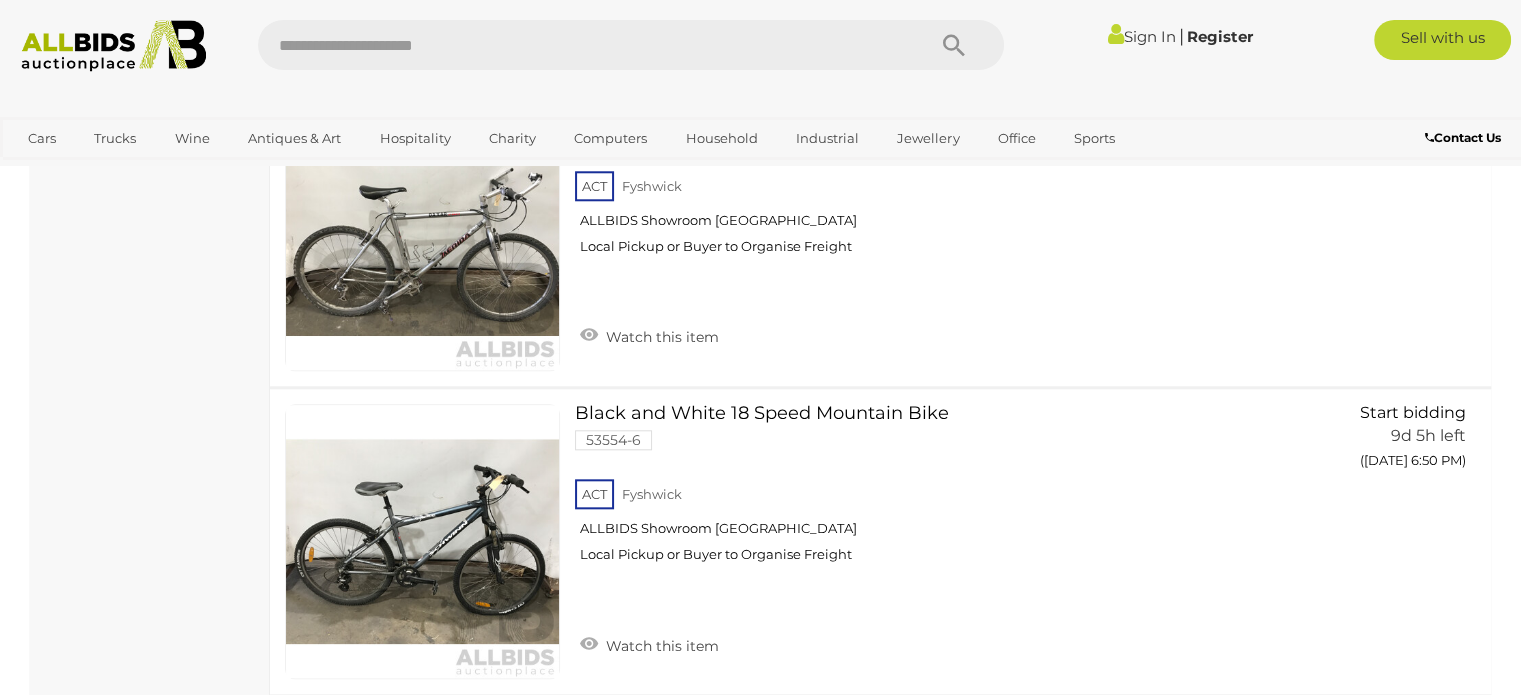 click at bounding box center [581, 45] 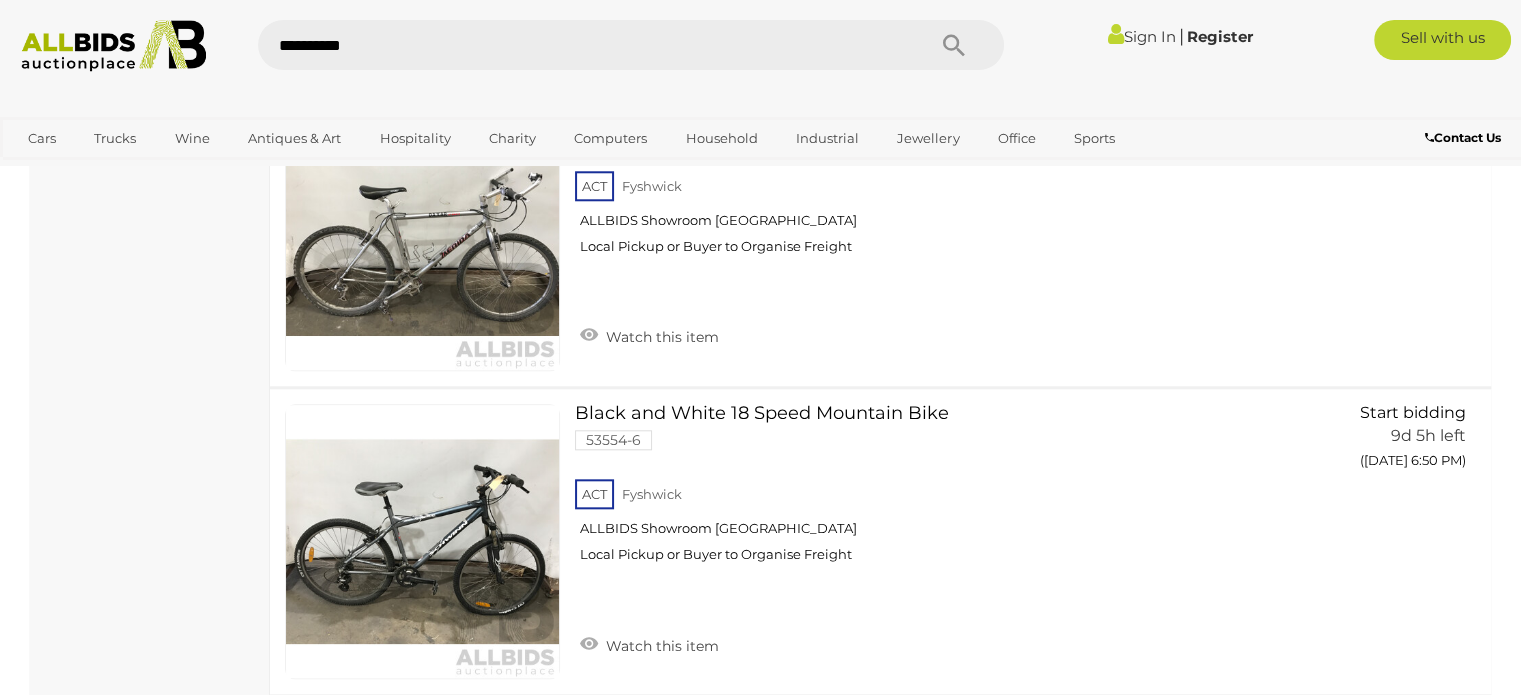 type on "**********" 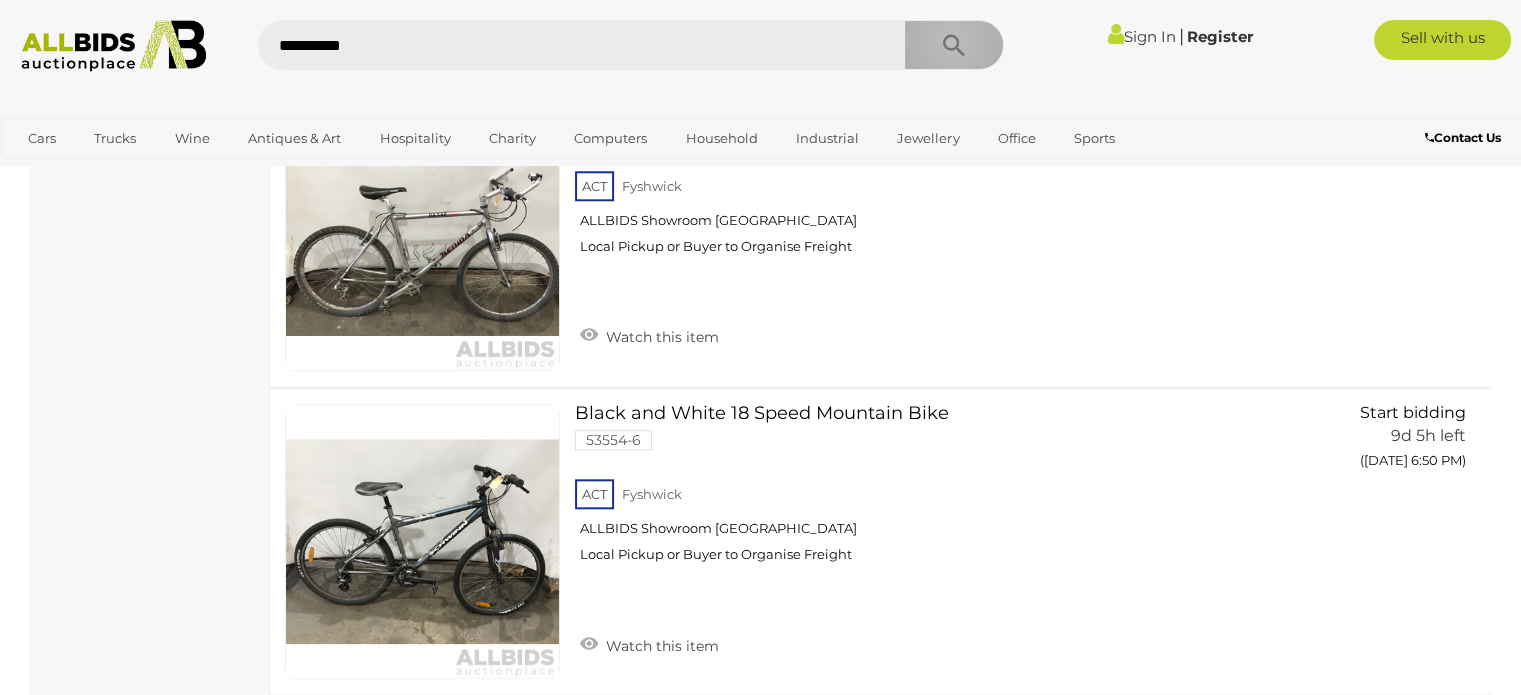 click at bounding box center (954, 46) 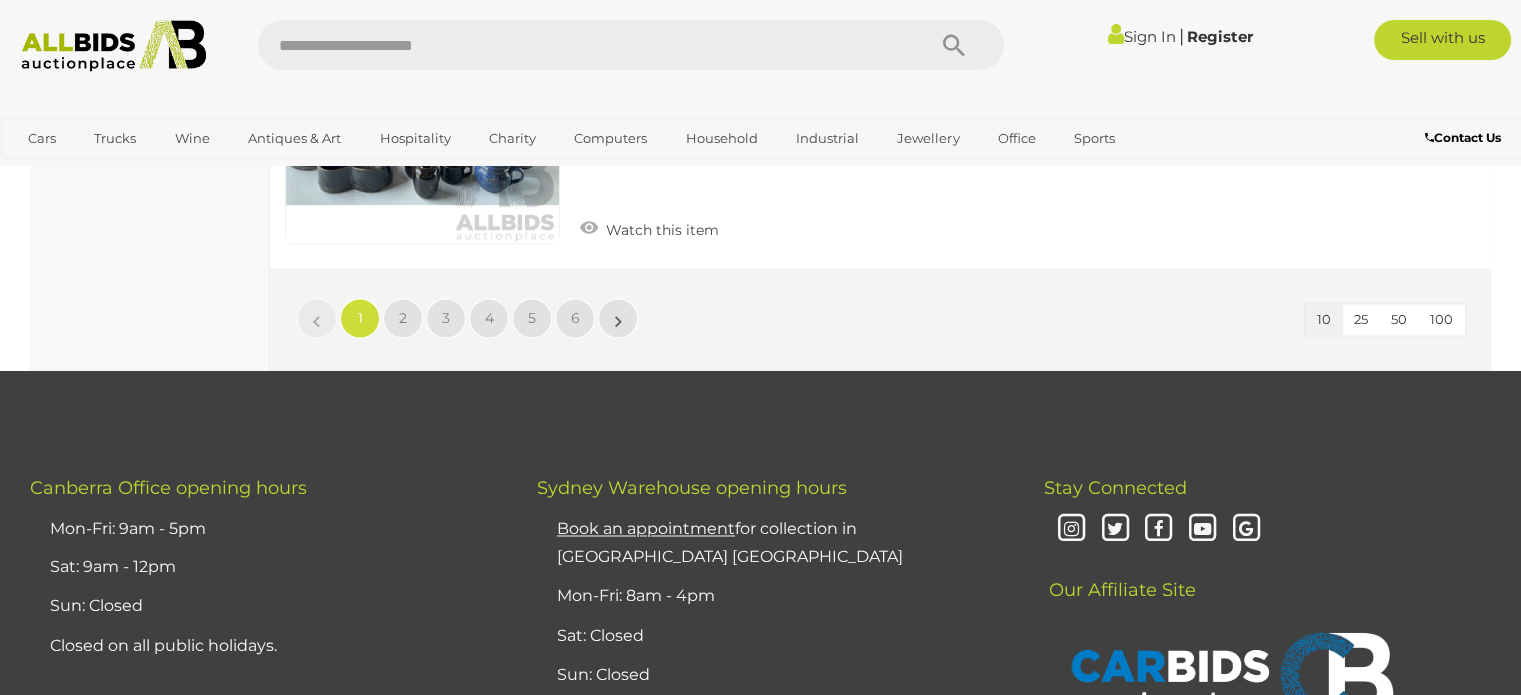 scroll, scrollTop: 3200, scrollLeft: 0, axis: vertical 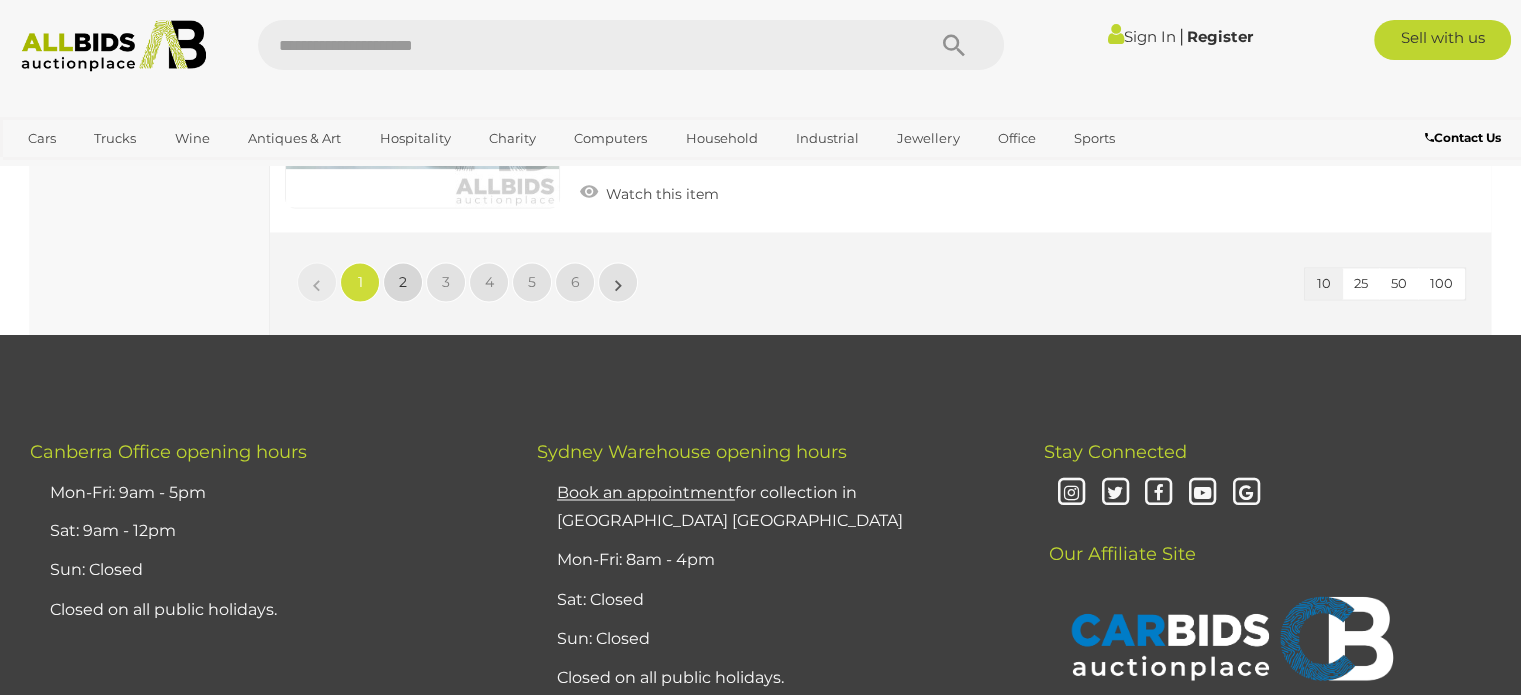 click on "2" at bounding box center [403, 282] 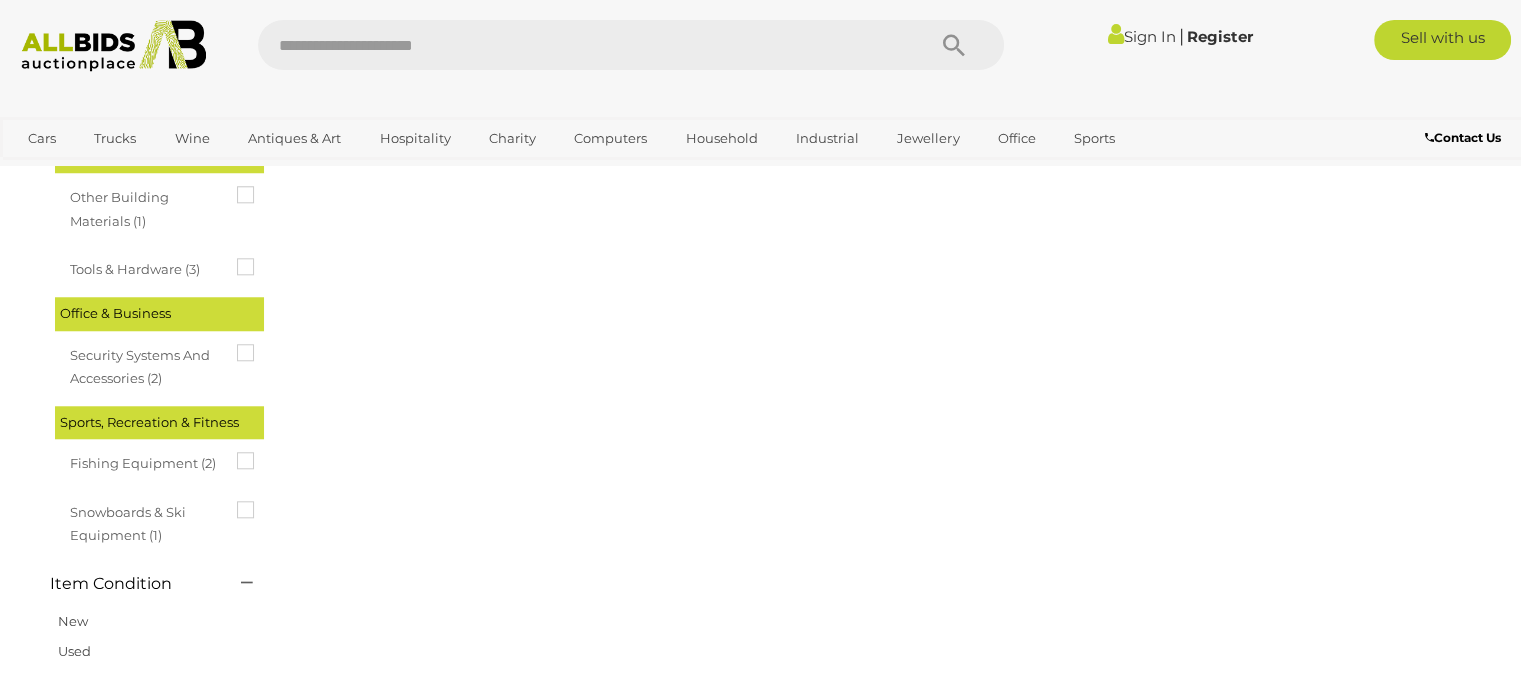 scroll, scrollTop: 0, scrollLeft: 0, axis: both 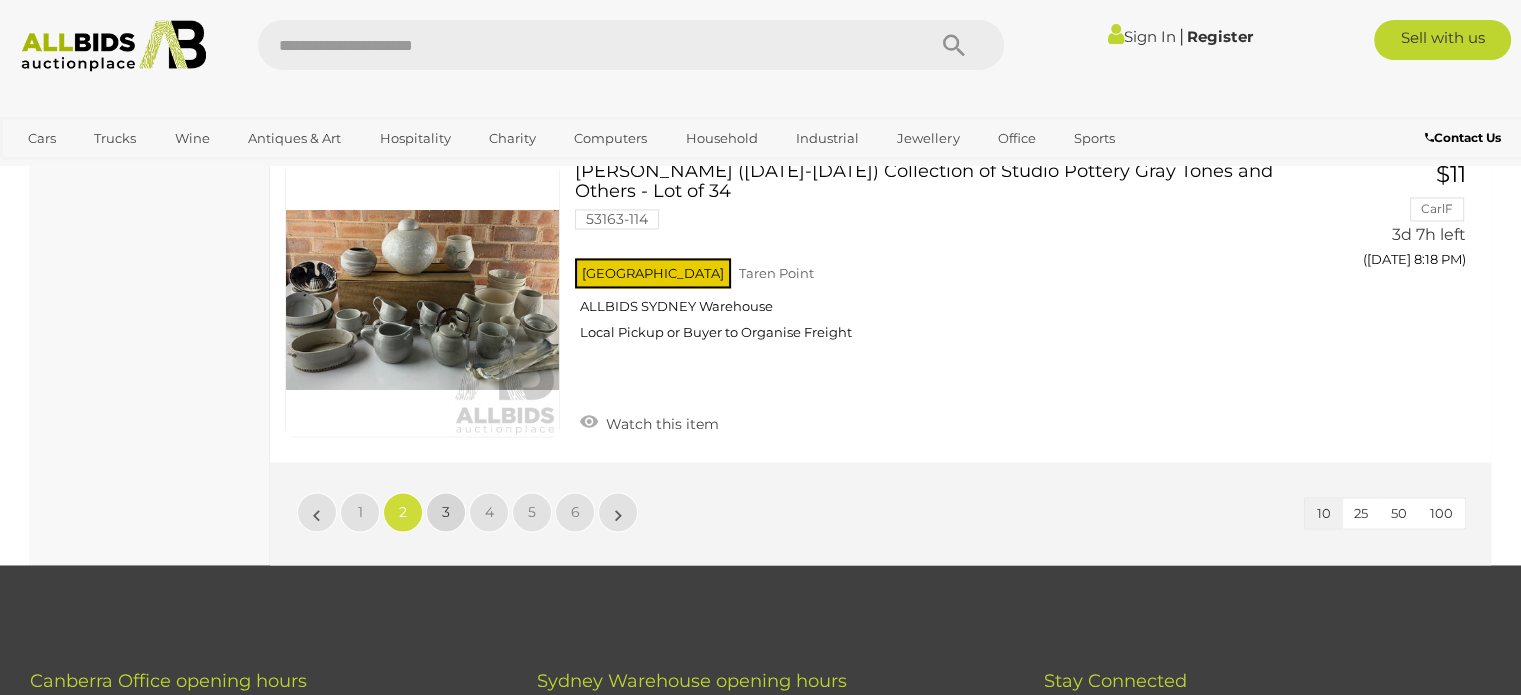 click on "3" at bounding box center [446, 512] 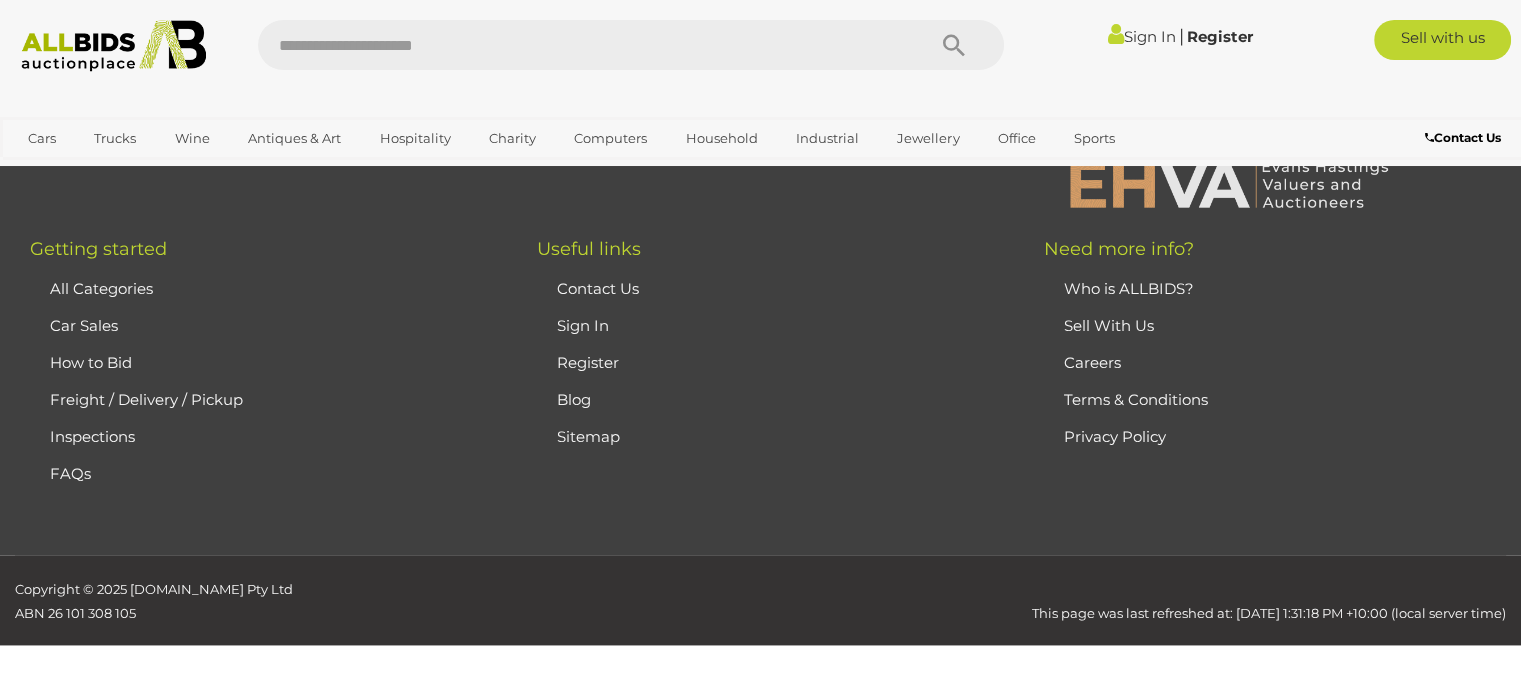 scroll, scrollTop: 0, scrollLeft: 0, axis: both 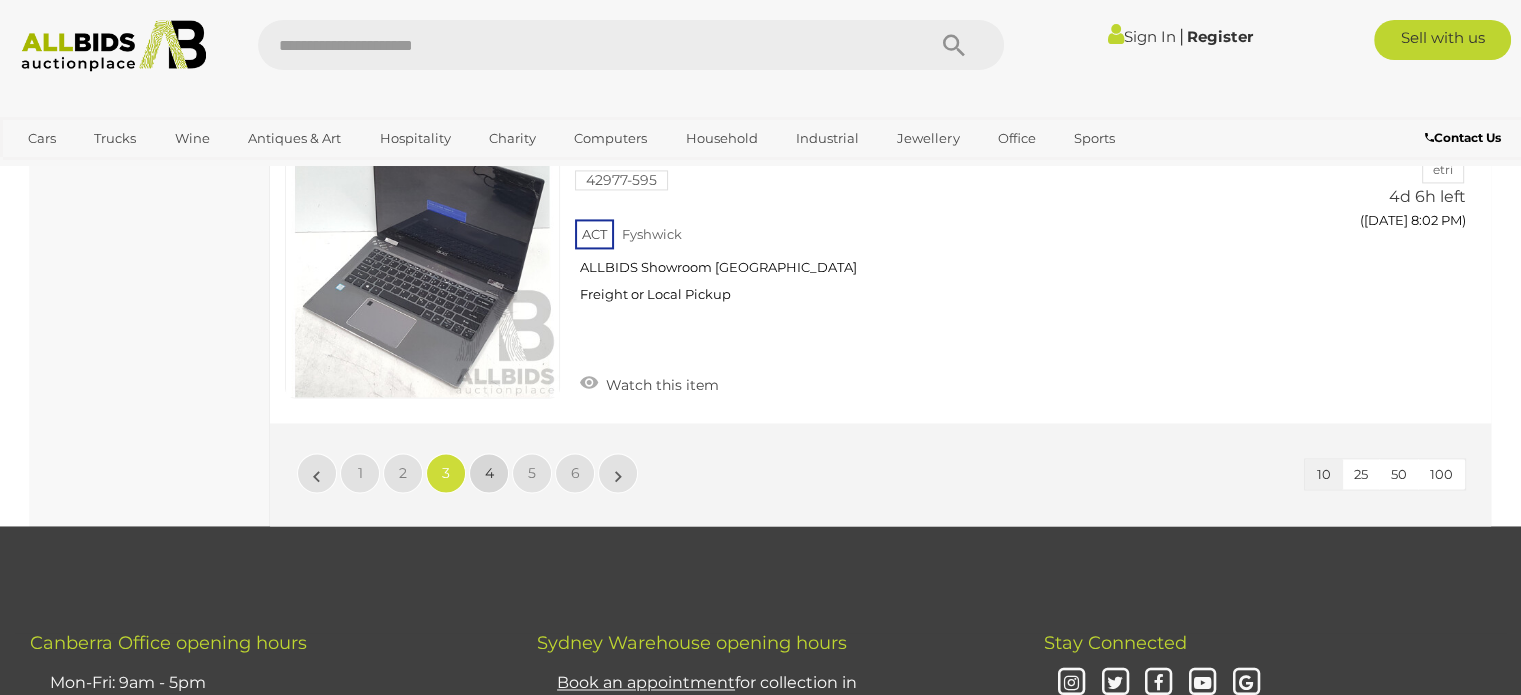 click on "4" at bounding box center [489, 473] 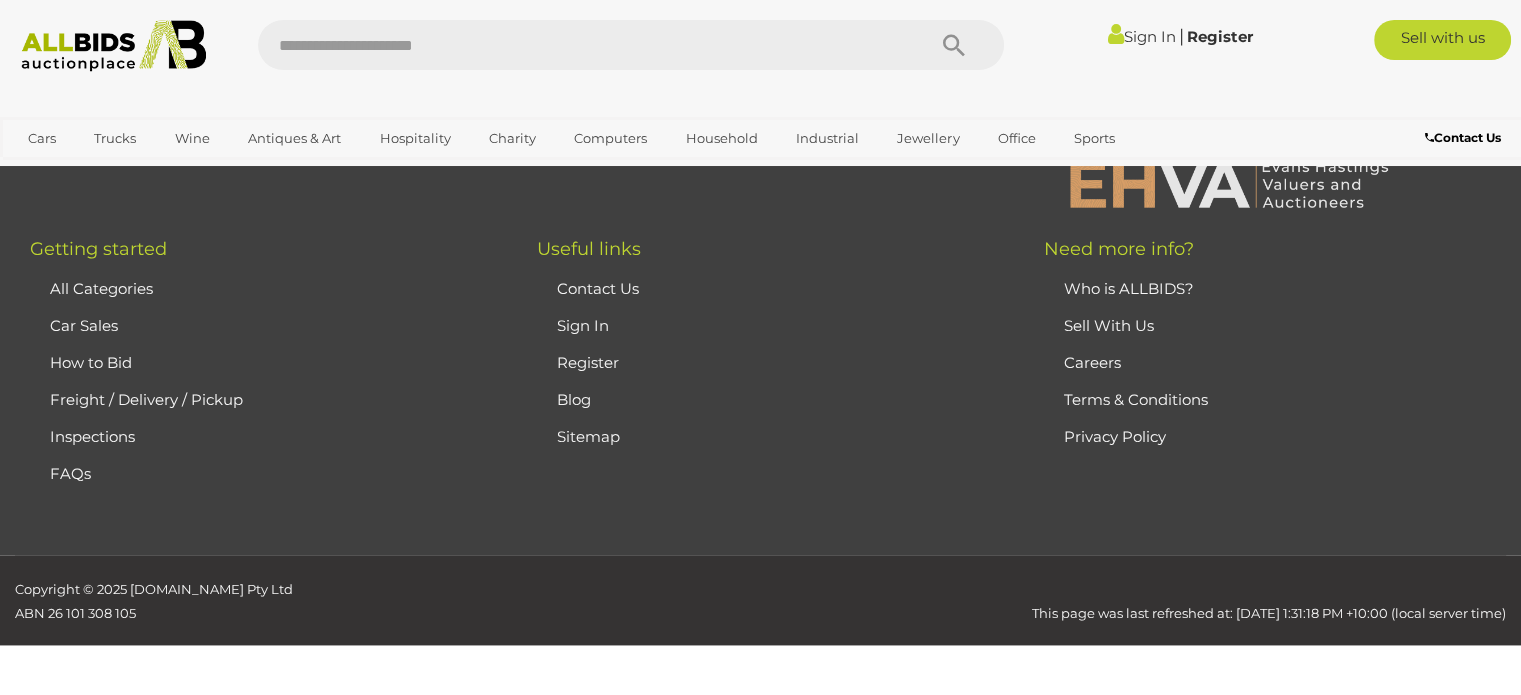 scroll, scrollTop: 0, scrollLeft: 0, axis: both 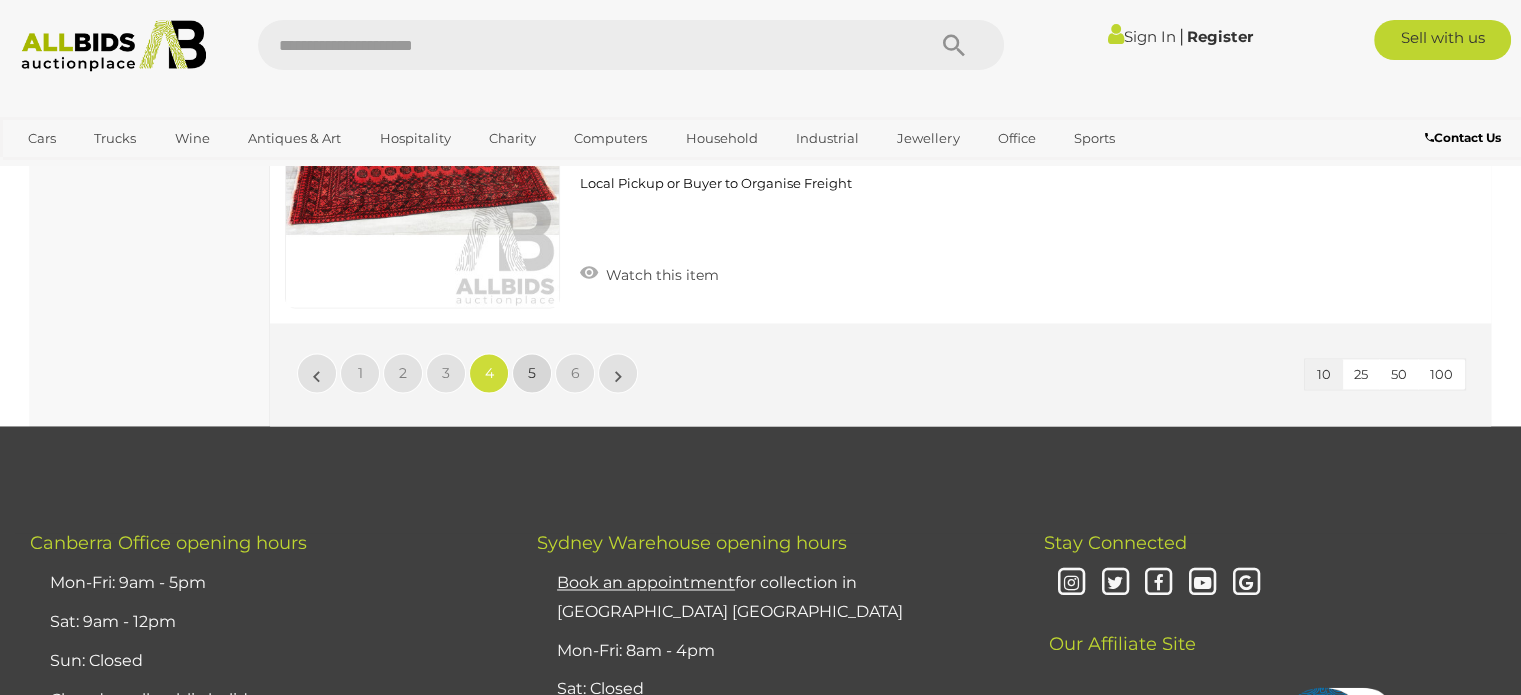 click on "5" at bounding box center (532, 373) 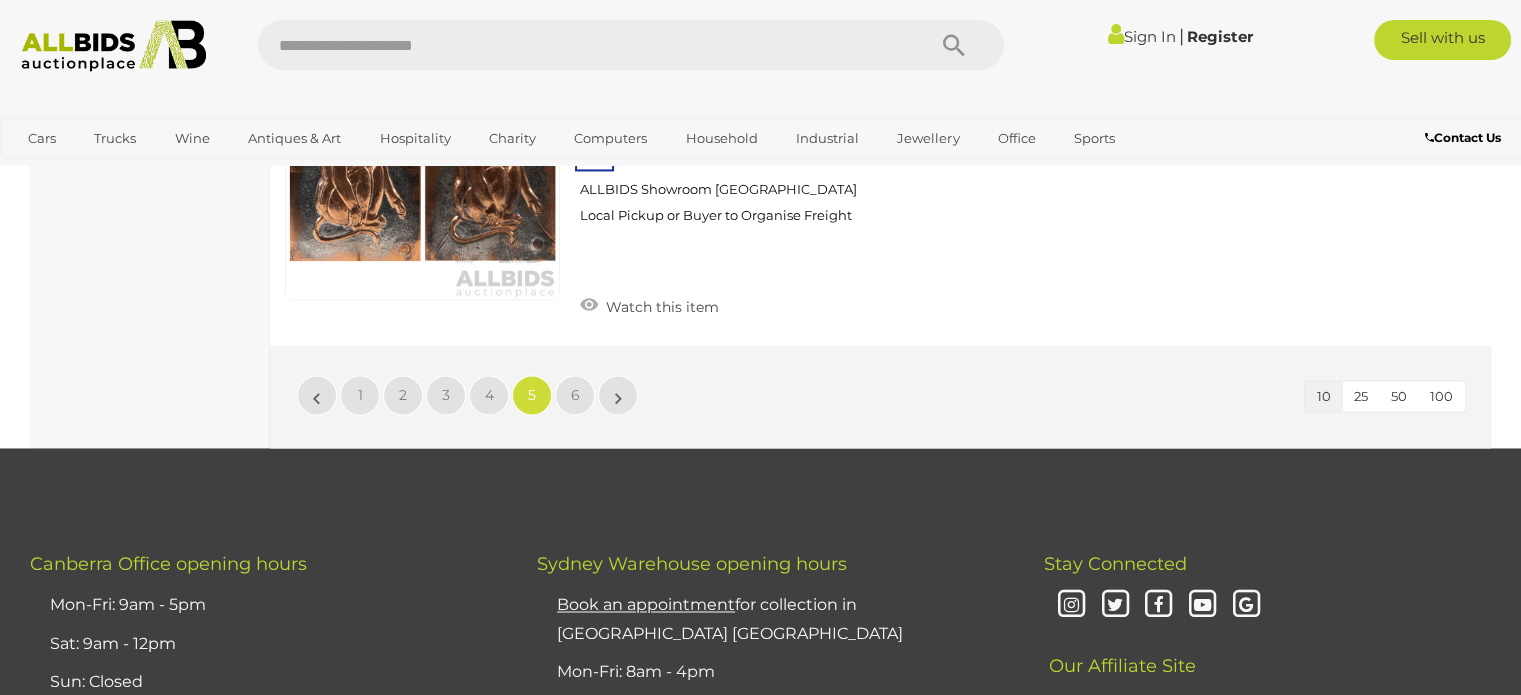scroll, scrollTop: 3100, scrollLeft: 0, axis: vertical 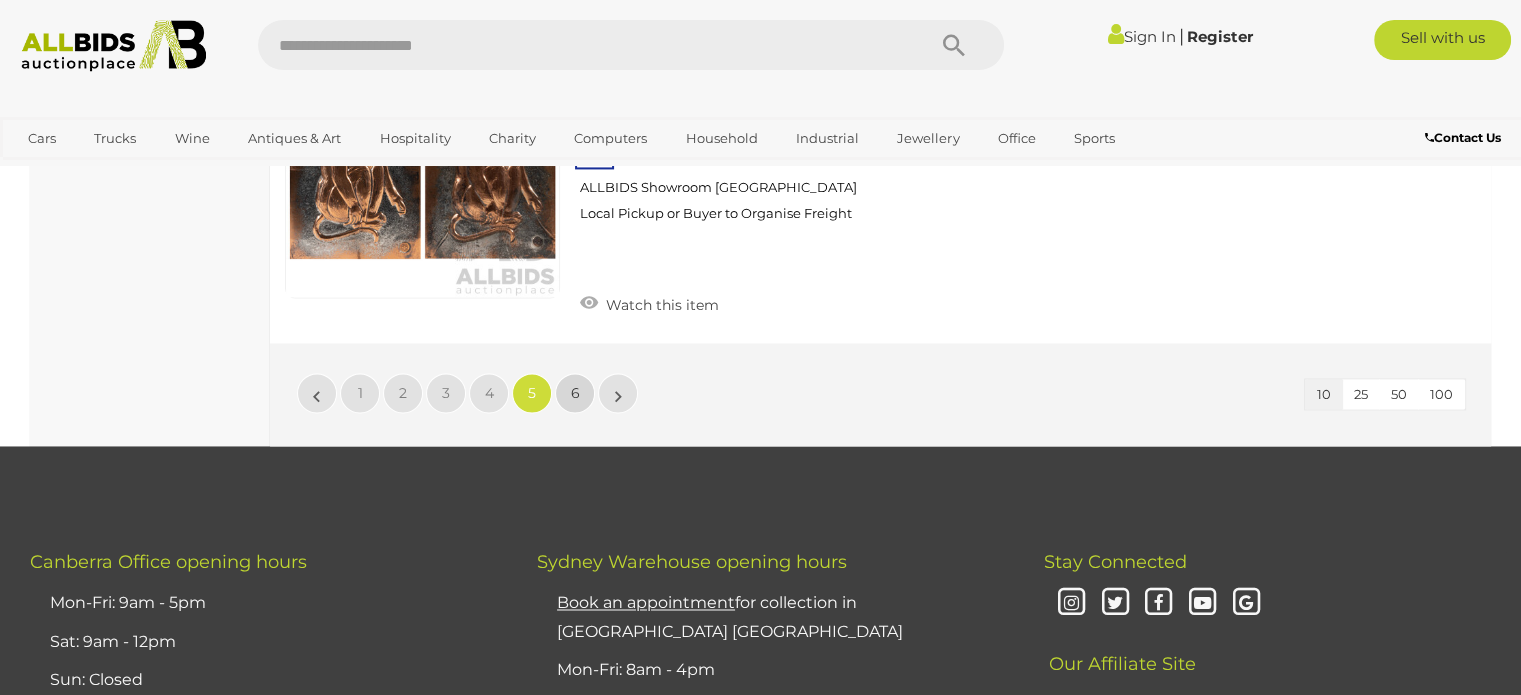 click on "6" at bounding box center [575, 393] 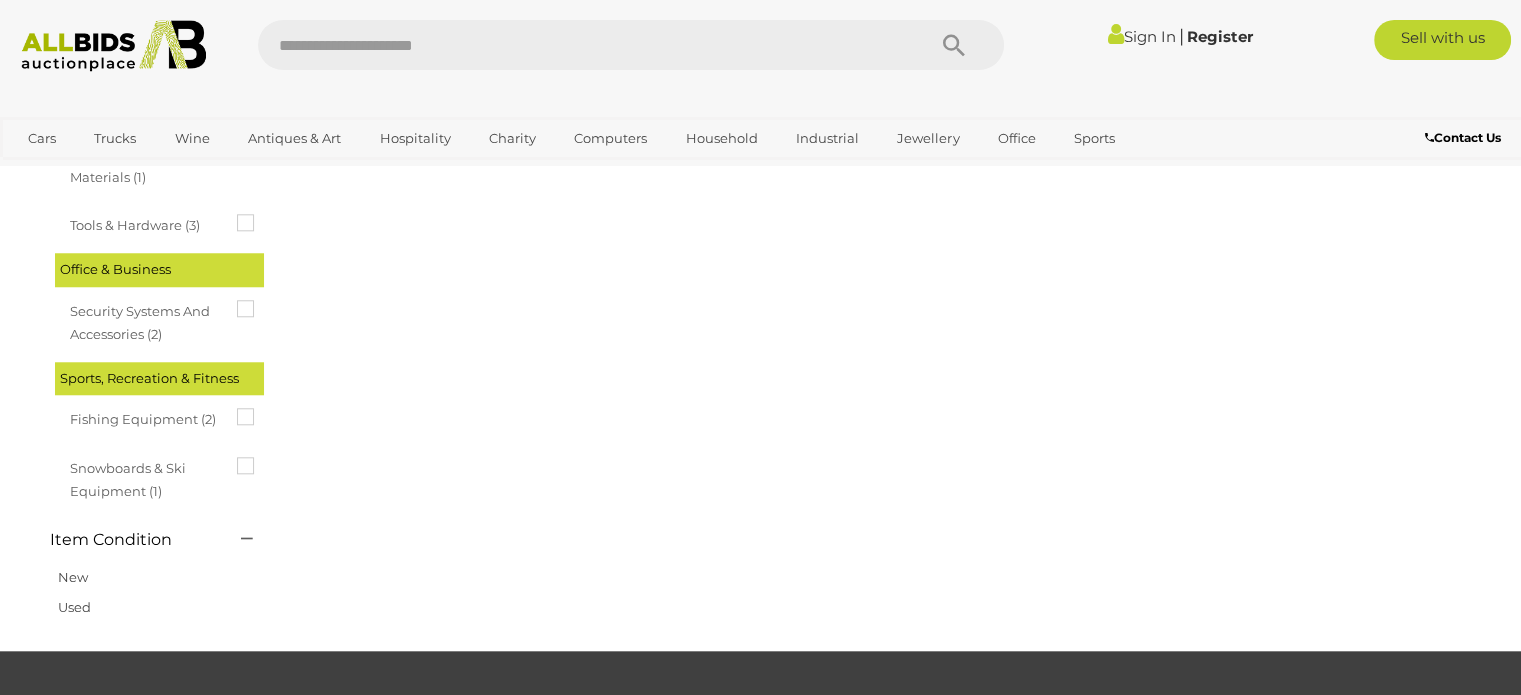 scroll, scrollTop: 1800, scrollLeft: 0, axis: vertical 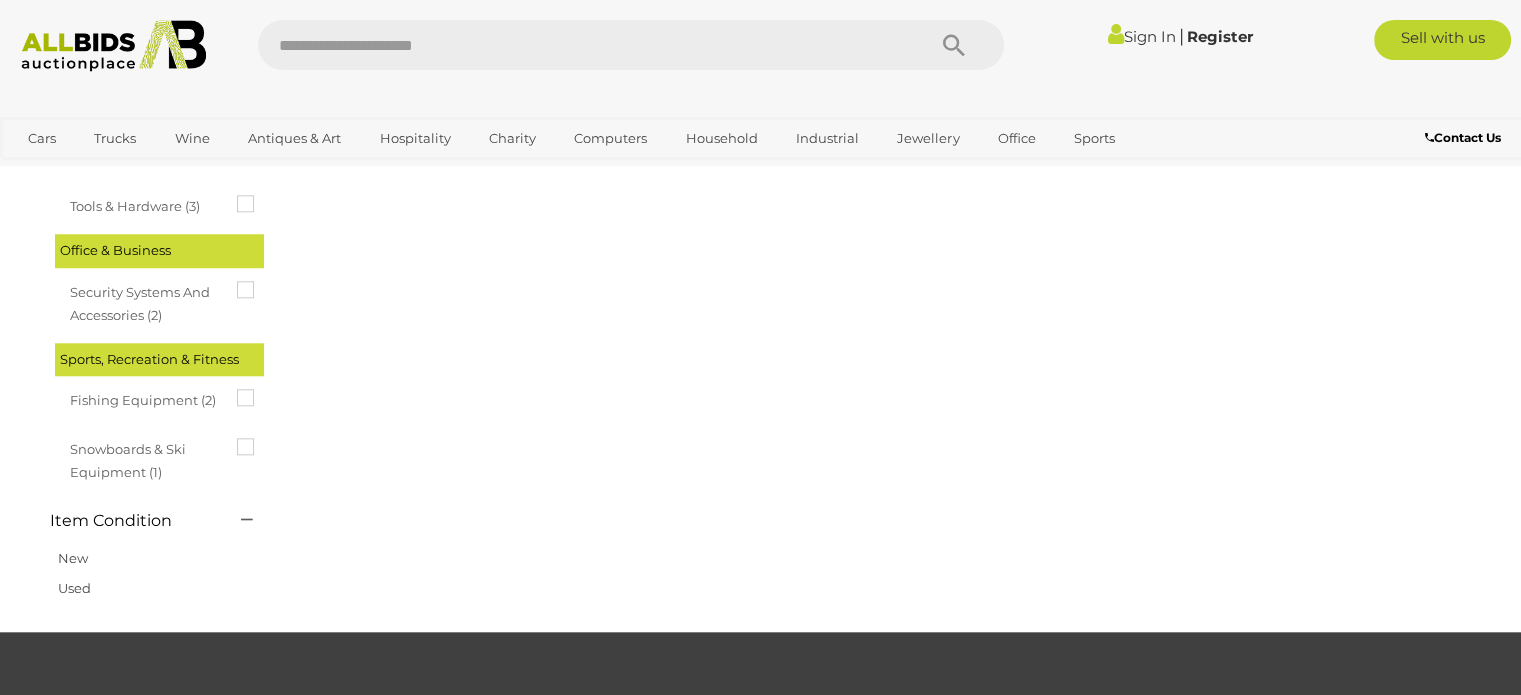 click on "Snowboards & Ski Equipment (1)" at bounding box center [145, 459] 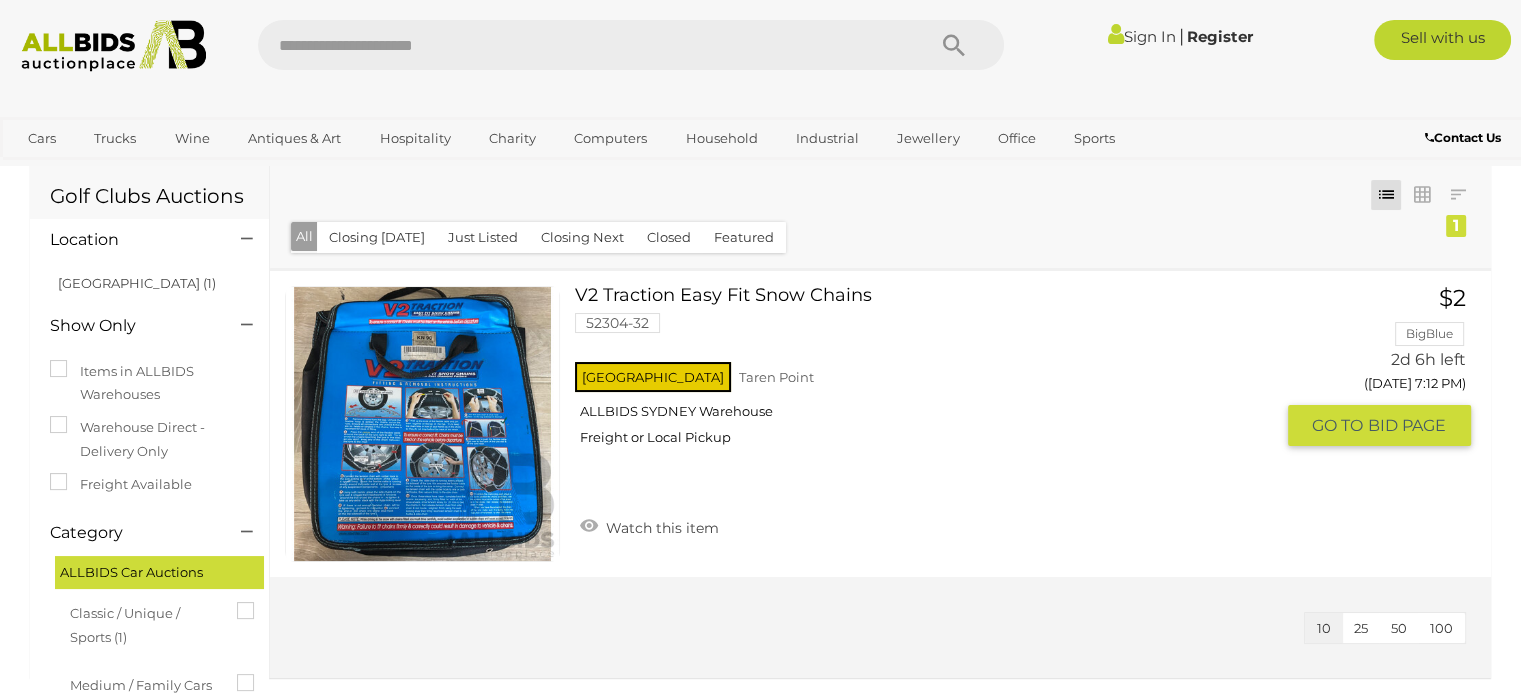 scroll, scrollTop: 0, scrollLeft: 0, axis: both 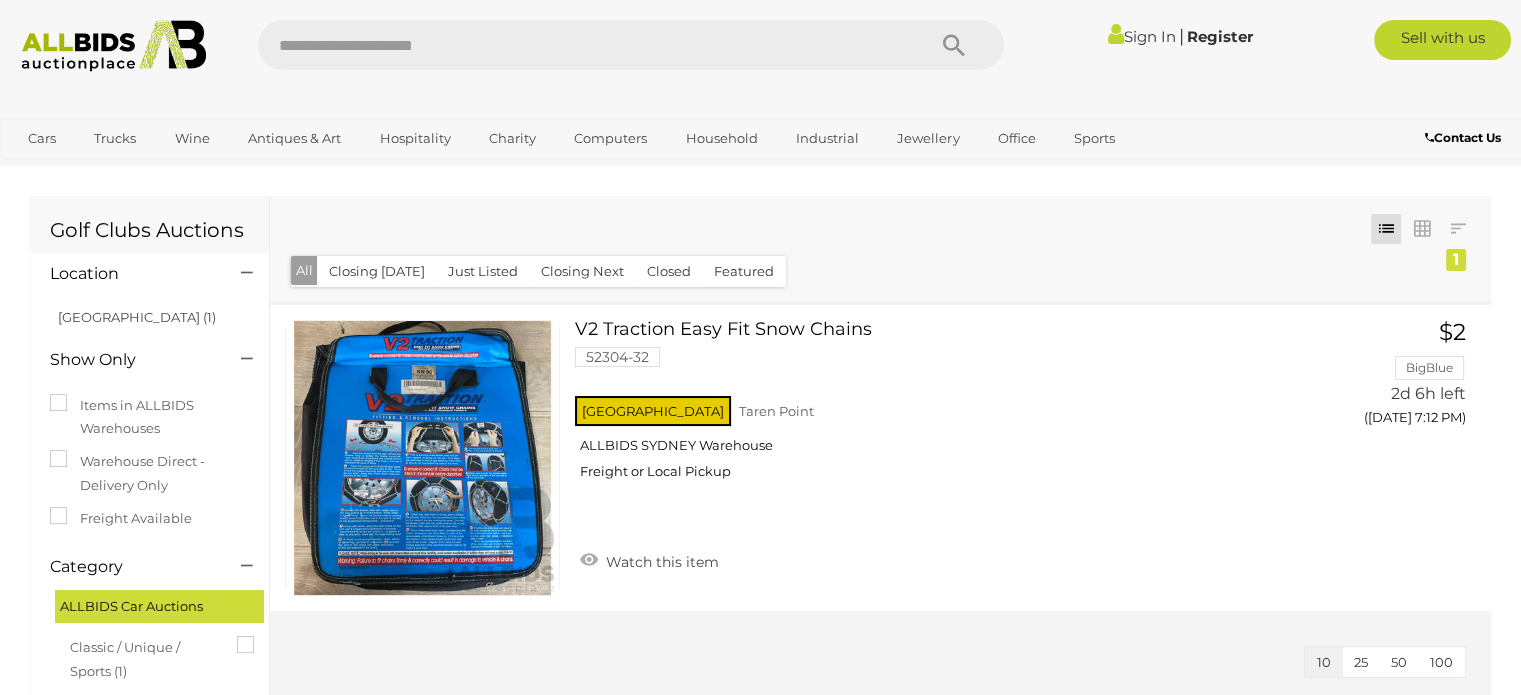drag, startPoint x: 278, startPoint y: 40, endPoint x: 308, endPoint y: 35, distance: 30.413813 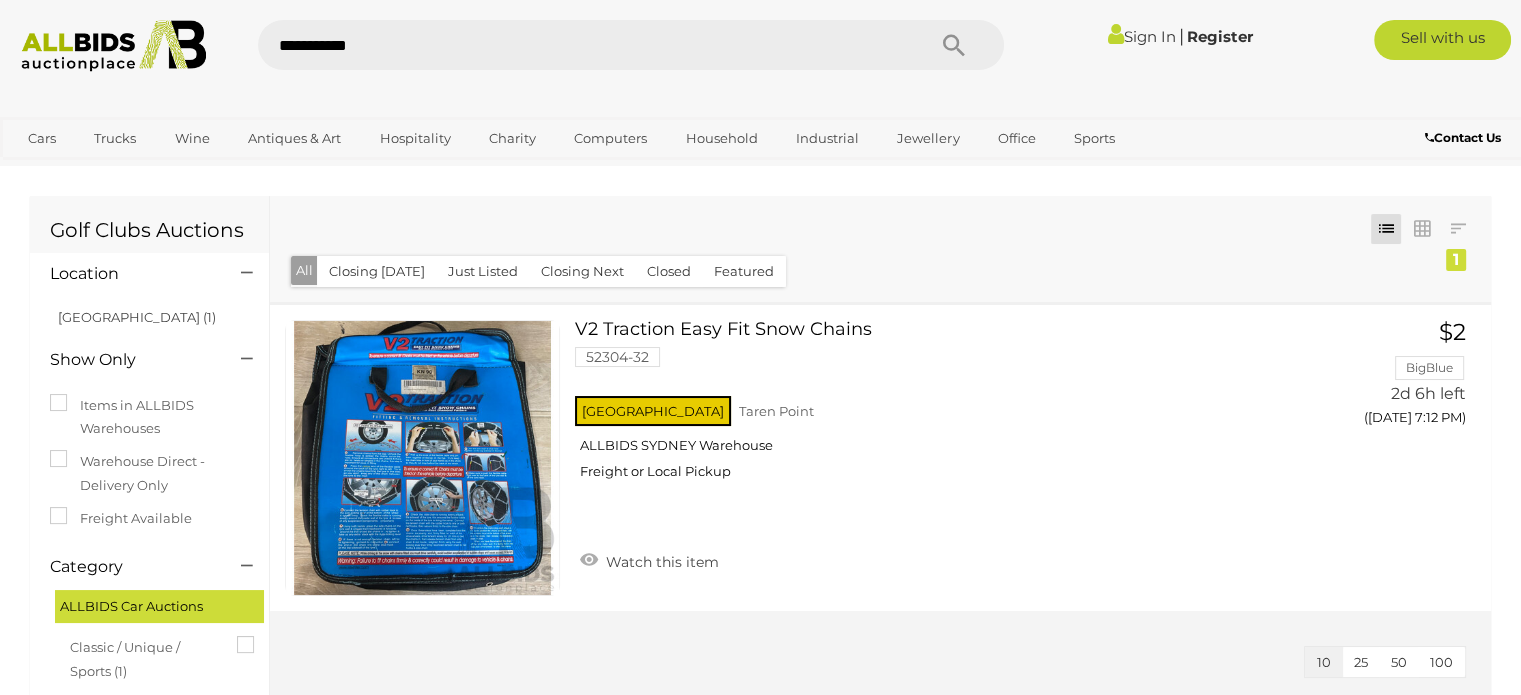 type on "**********" 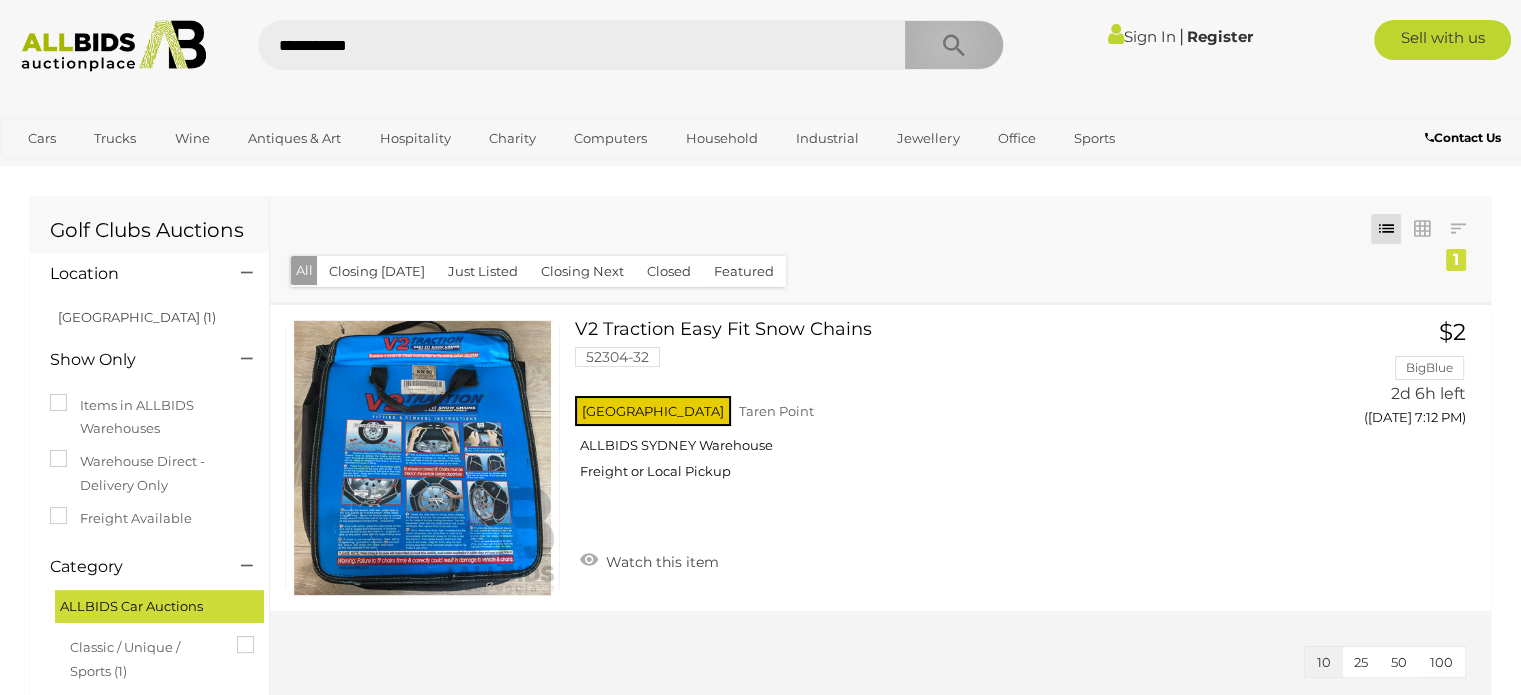 click at bounding box center (954, 46) 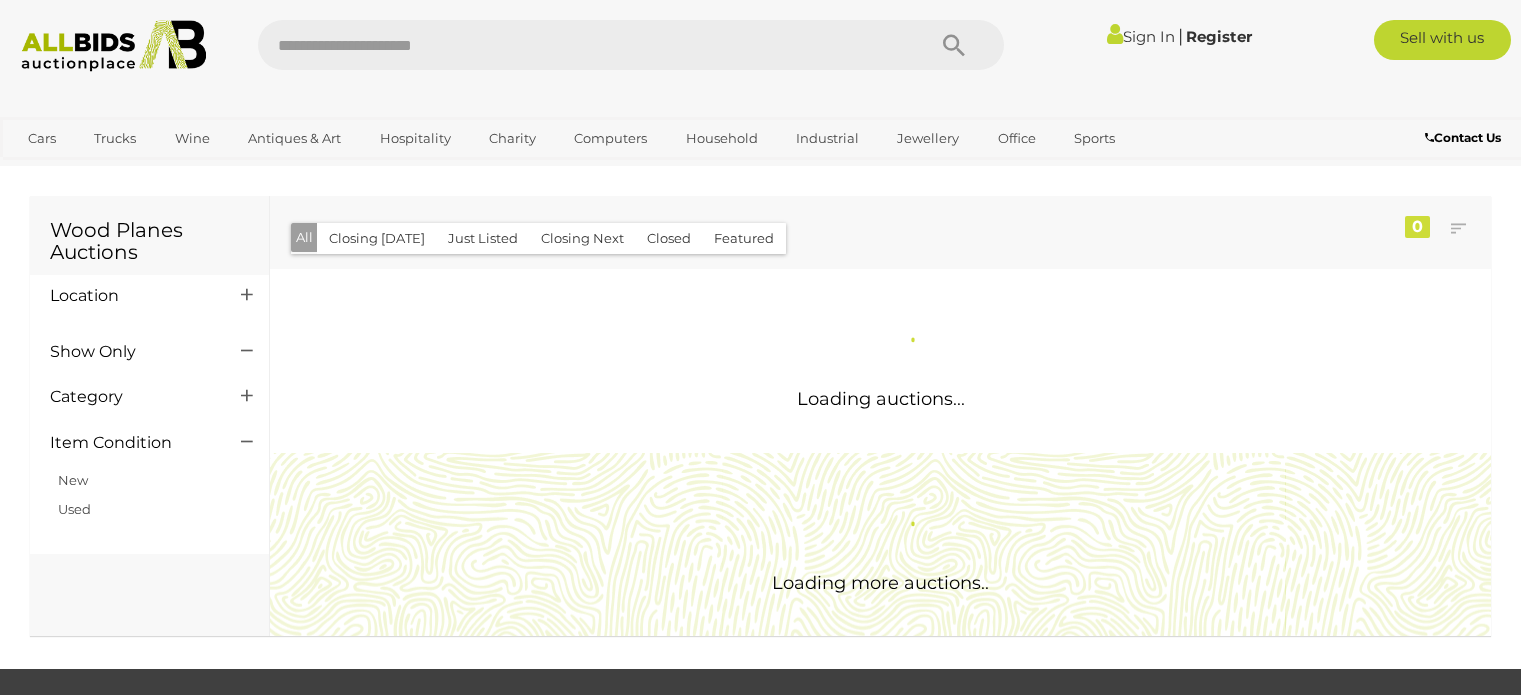 scroll, scrollTop: 0, scrollLeft: 0, axis: both 